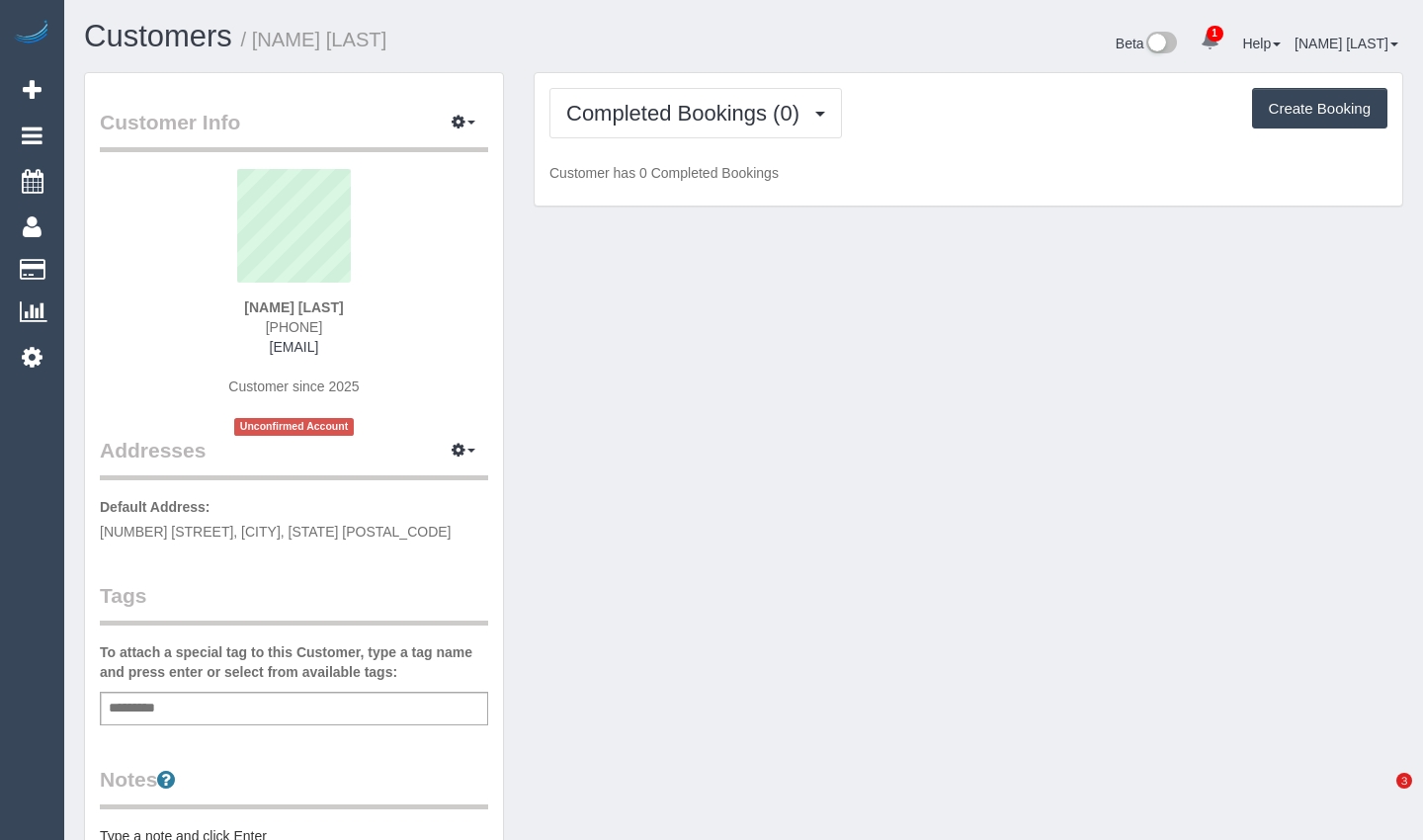 scroll, scrollTop: 0, scrollLeft: 0, axis: both 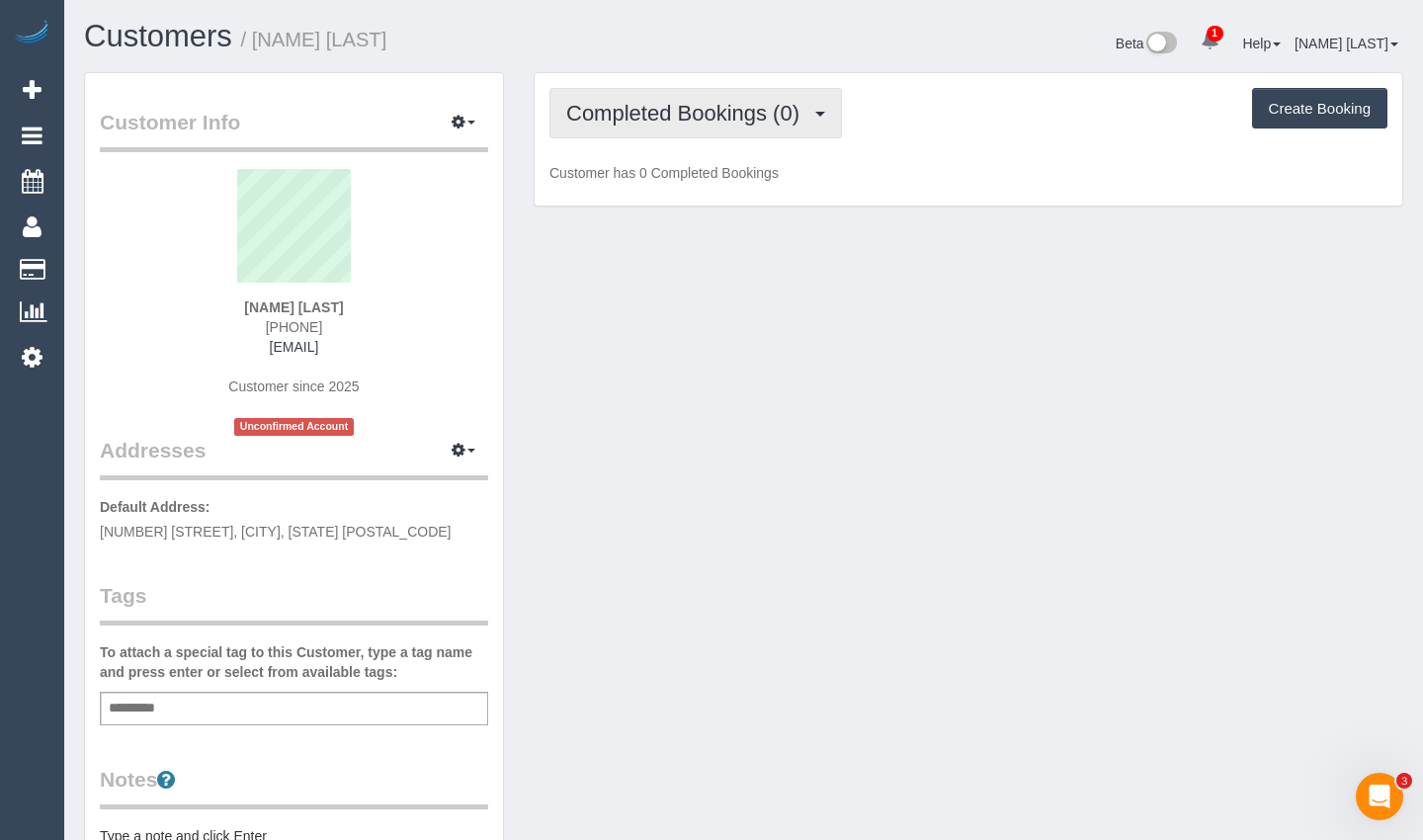 click on "Completed Bookings (0)" at bounding box center [688, 113] 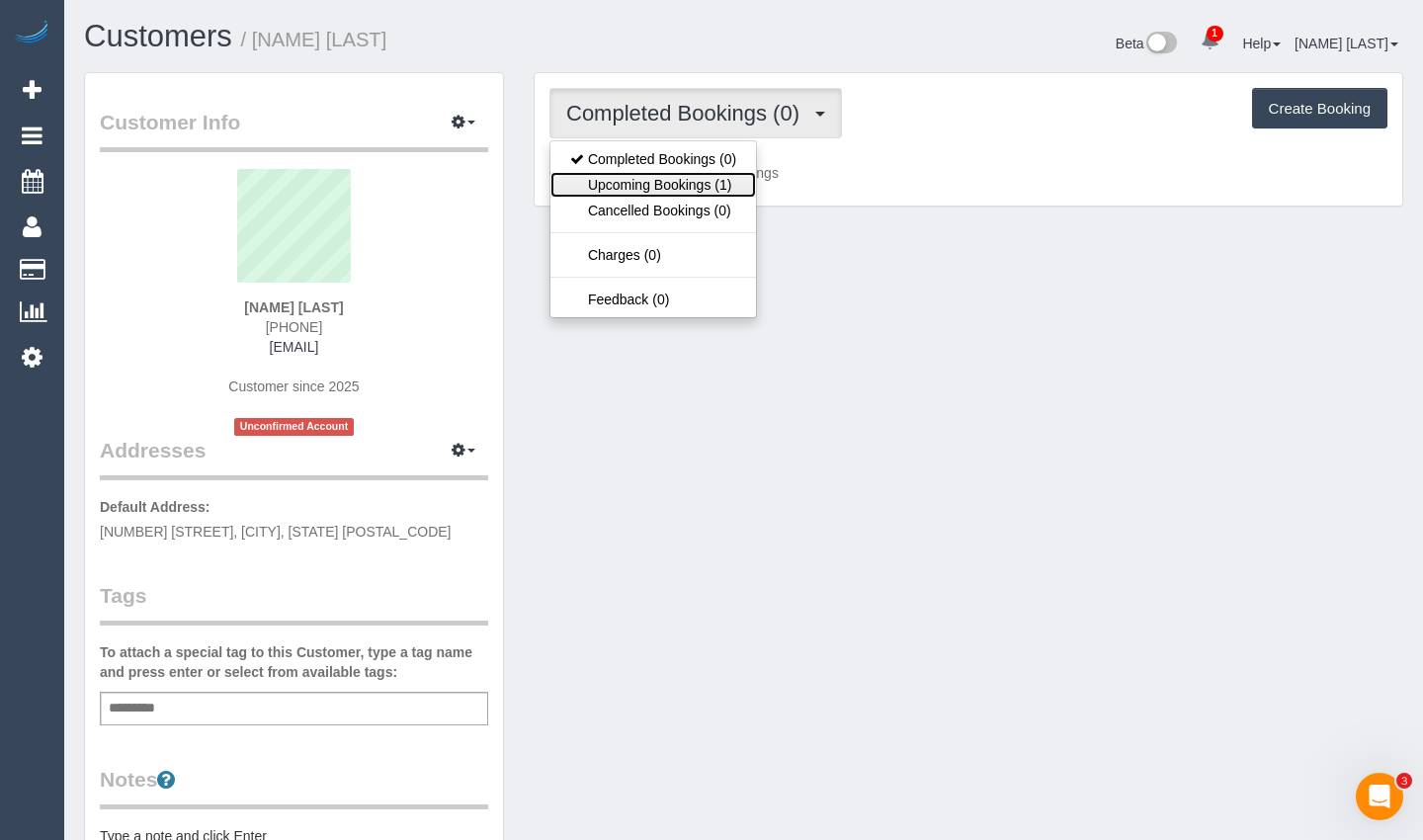 click on "Upcoming Bookings (1)" at bounding box center (653, 185) 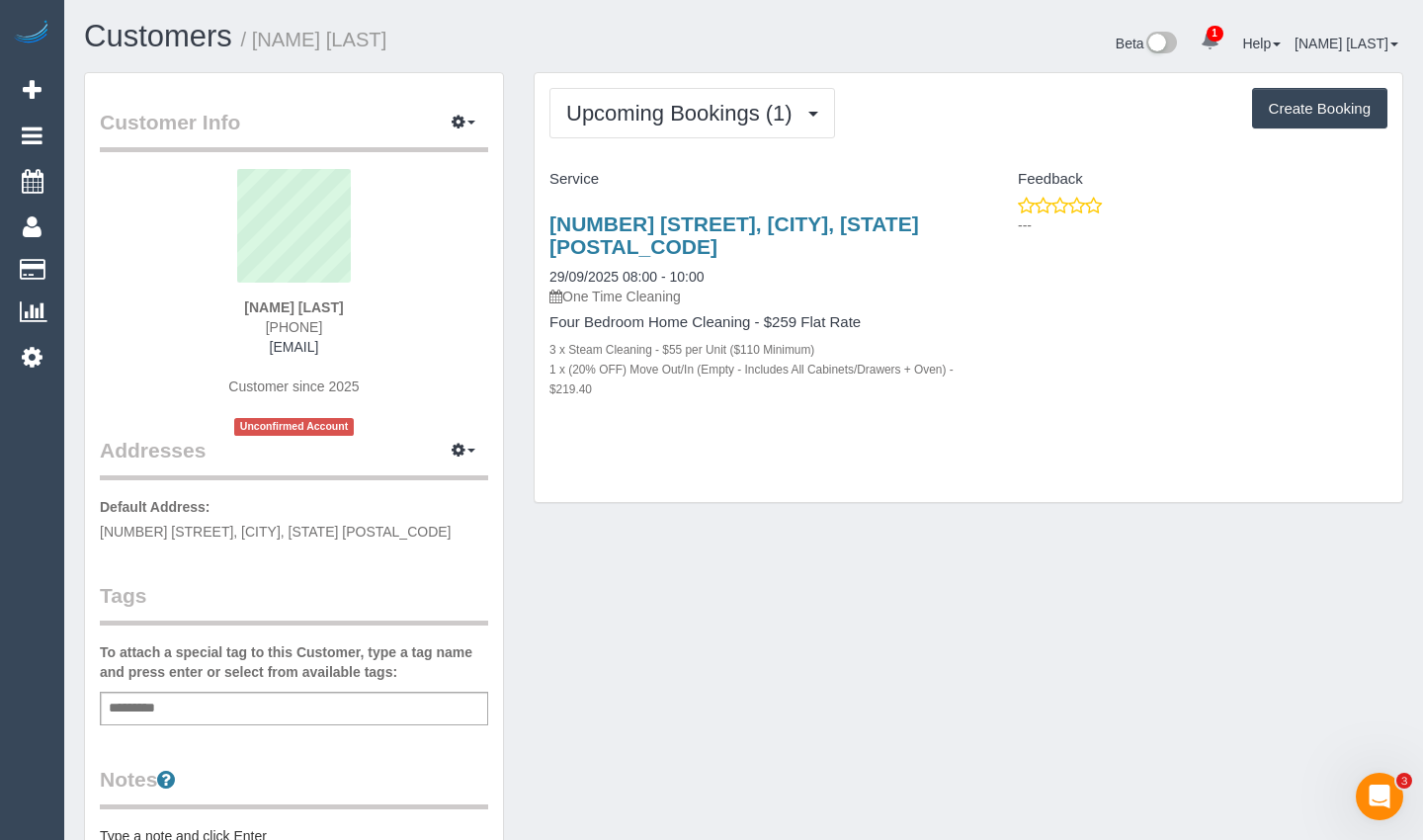click on "6 Boulder Walk, Epping, VIC 3076
29/09/2025 08:00 - 10:00
One Time Cleaning" at bounding box center (751, 259) 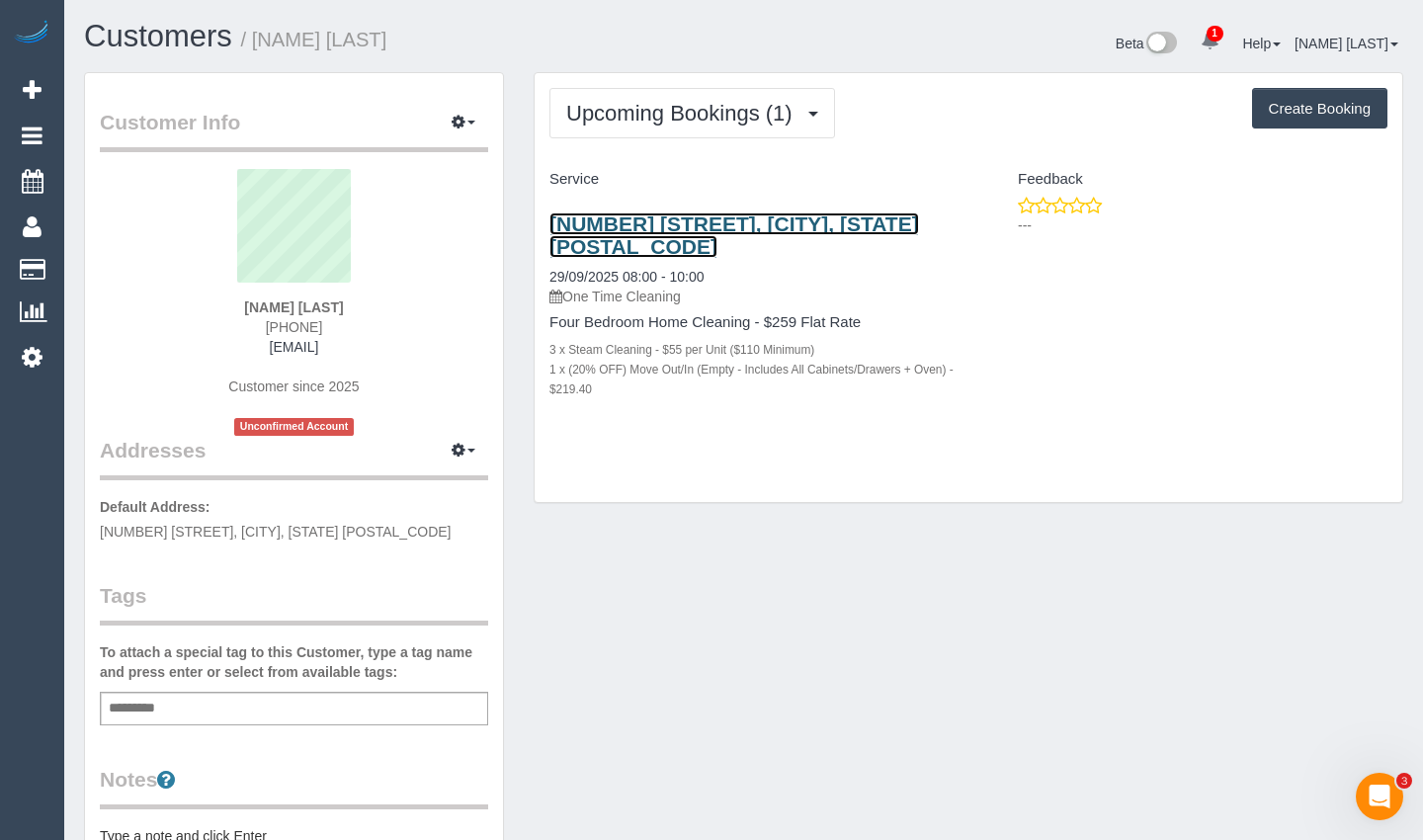 click on "6 Boulder Walk, Epping, VIC 3076" at bounding box center [734, 235] 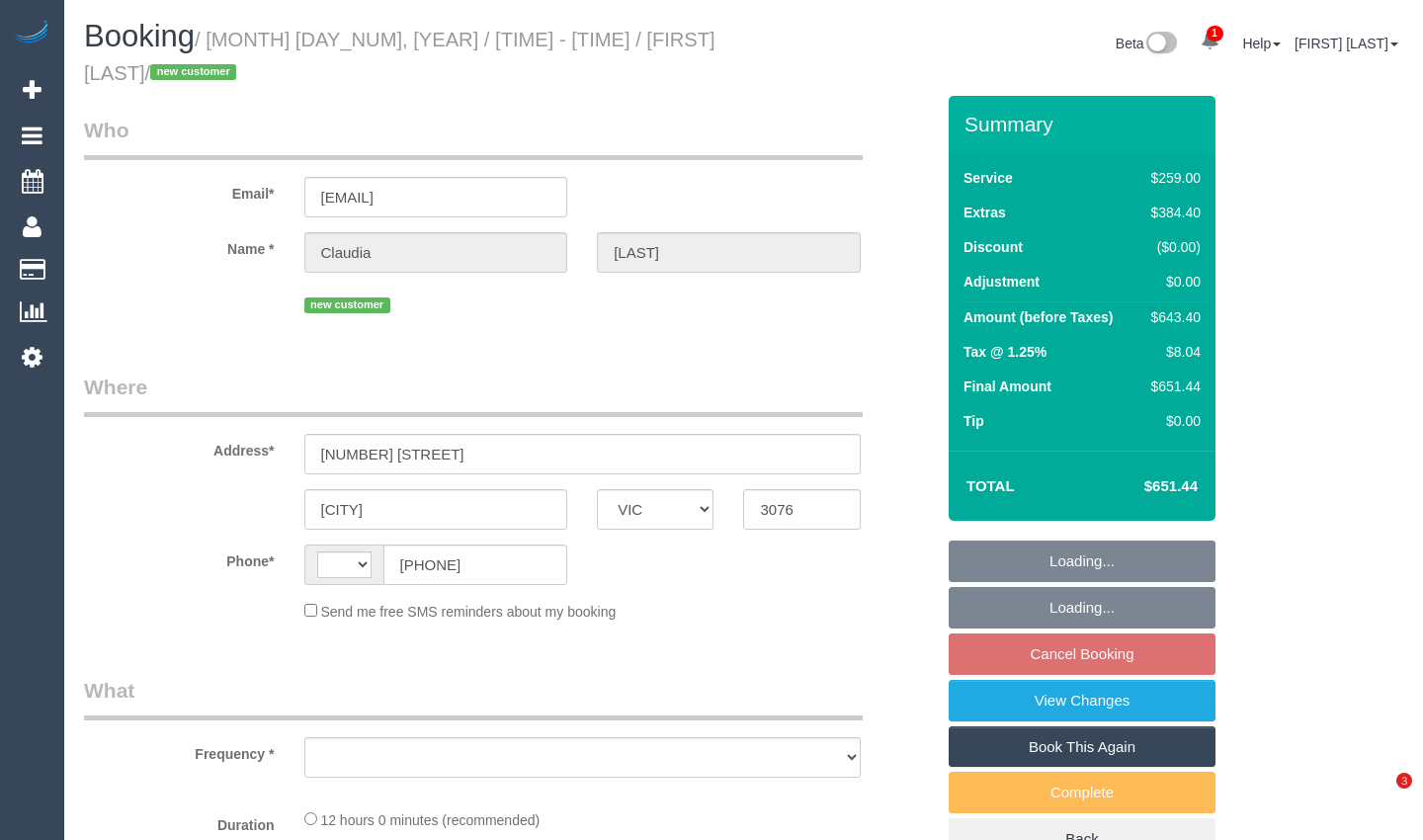 select on "VIC" 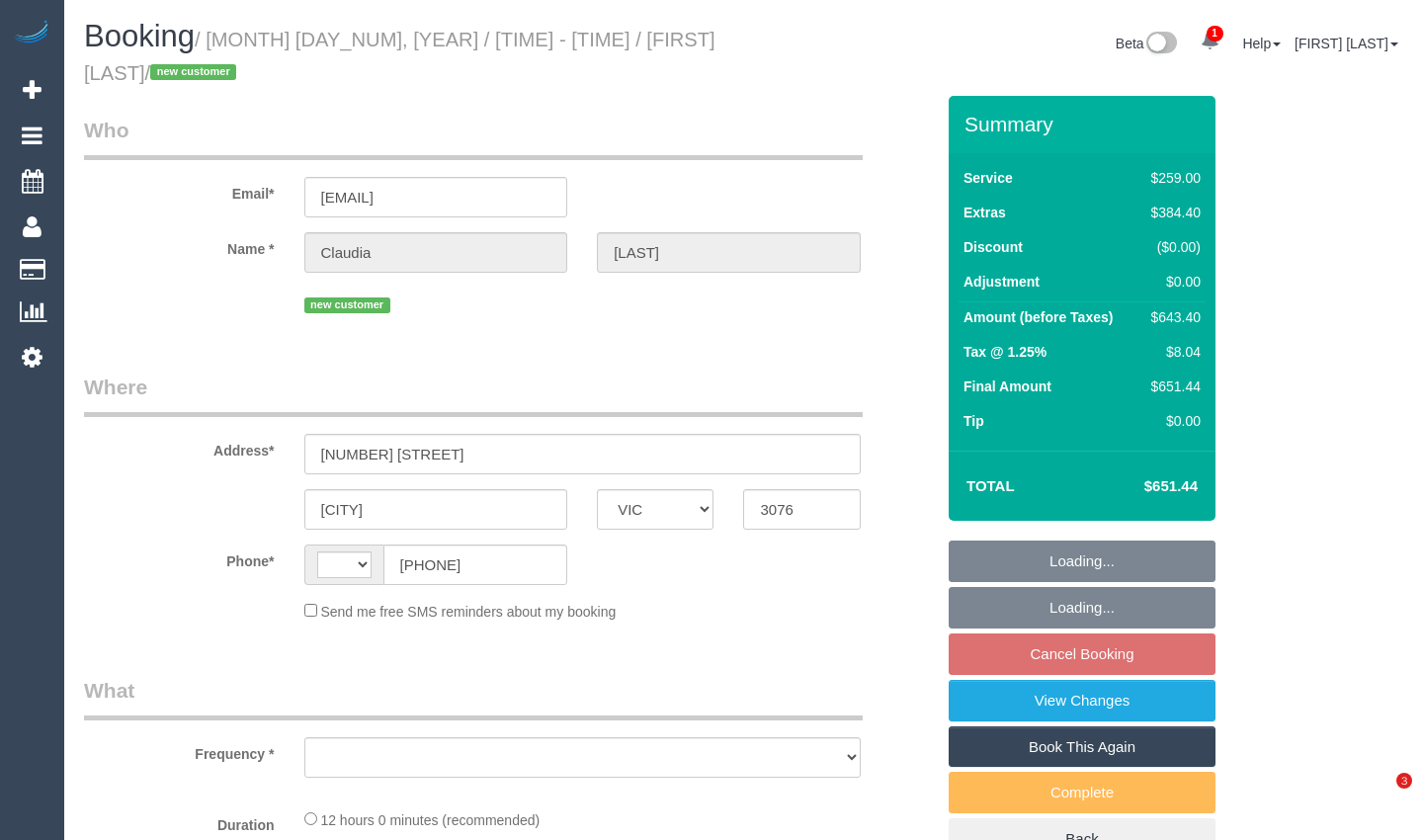 scroll, scrollTop: 0, scrollLeft: 0, axis: both 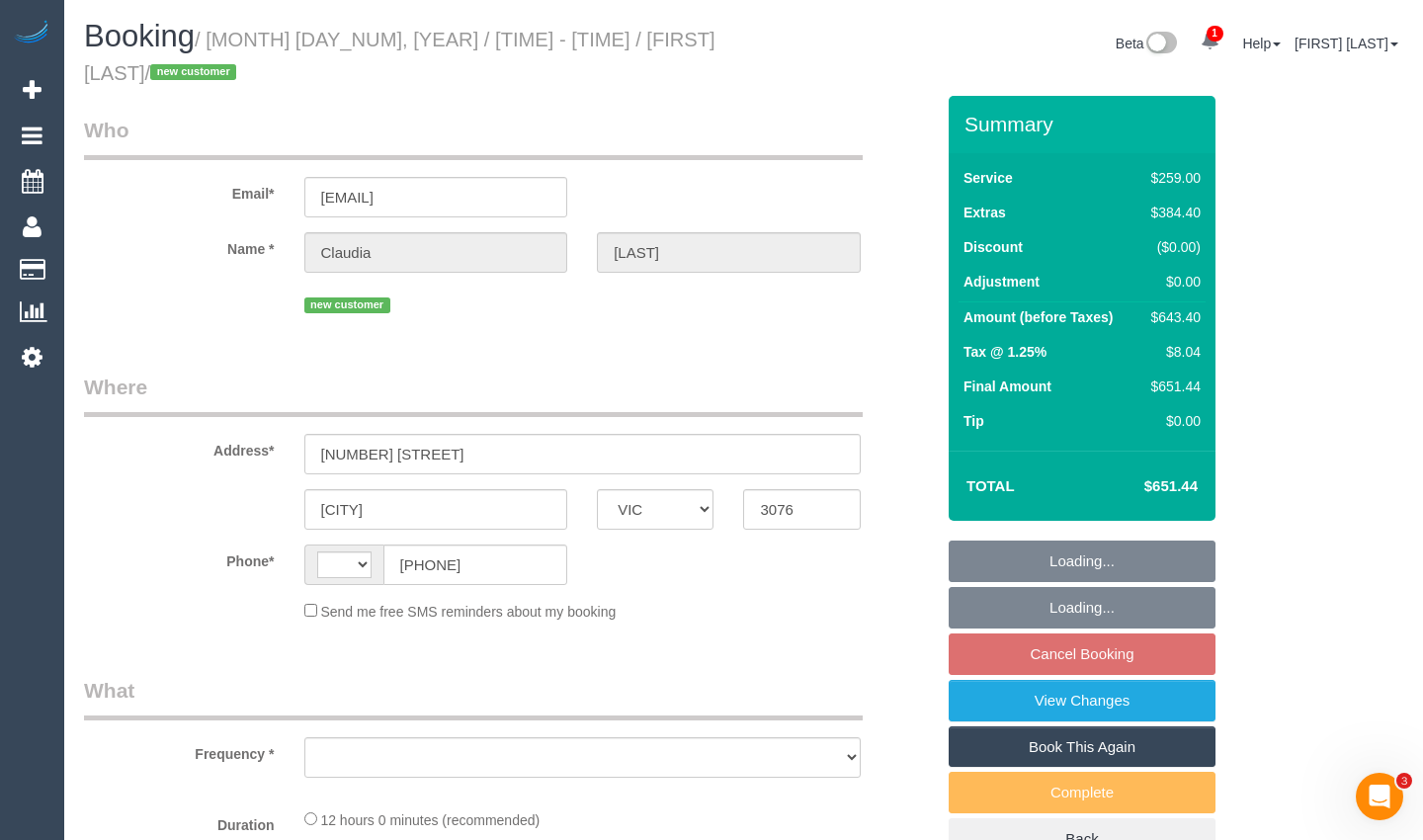 select on "string:stripe-pm_1RtGt72GScqysDRVEzdyPyCG" 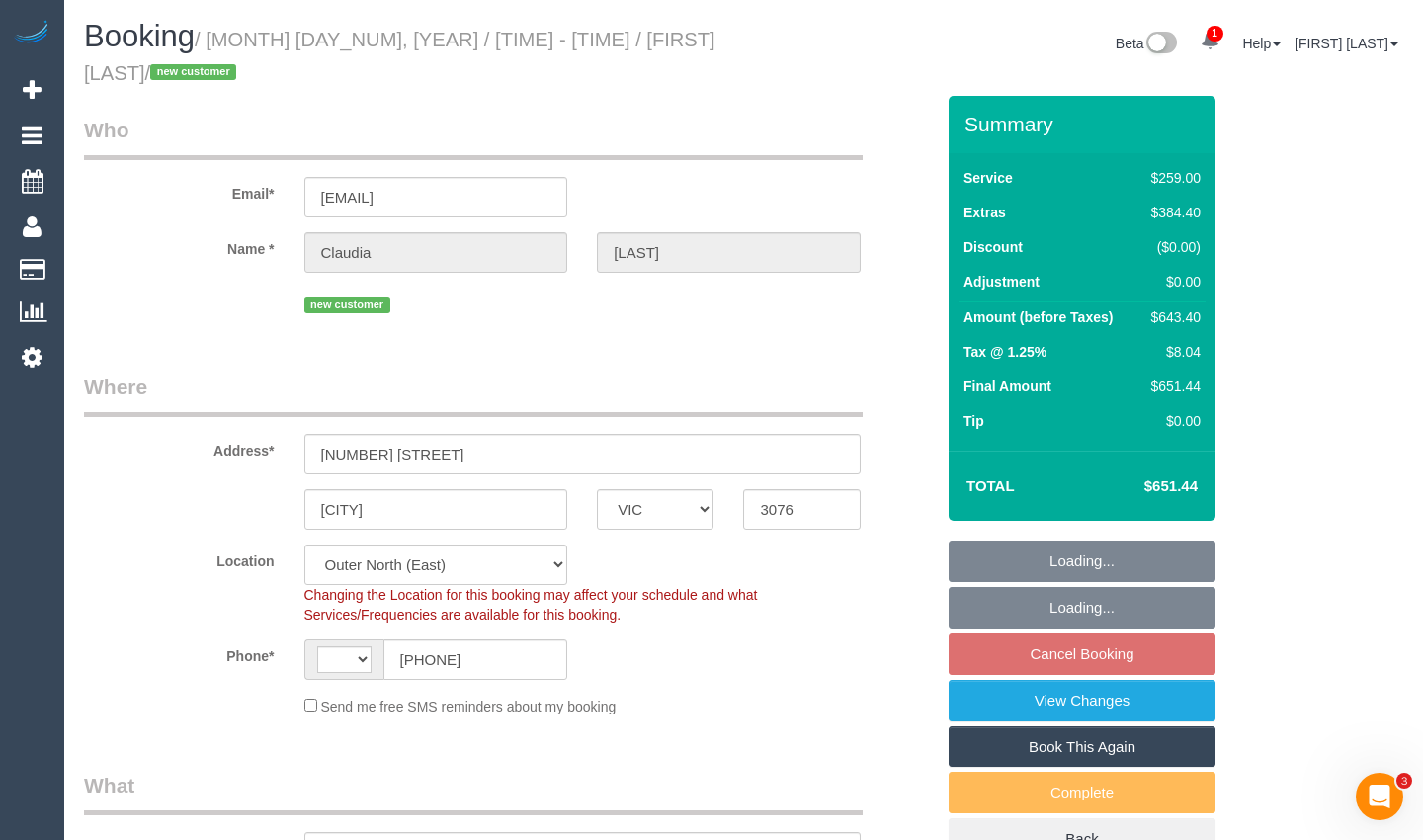 select on "string:AU" 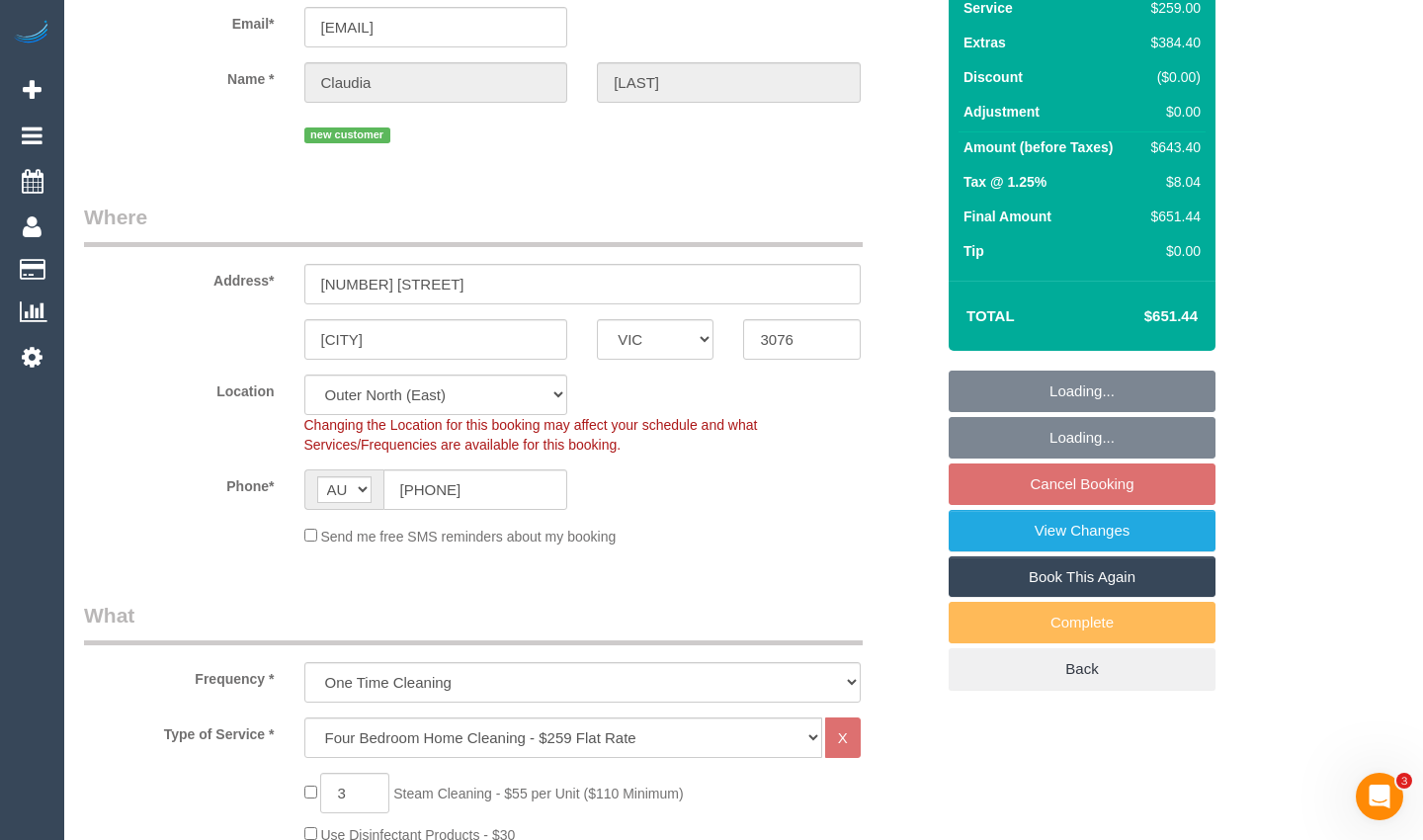 select on "object:1175" 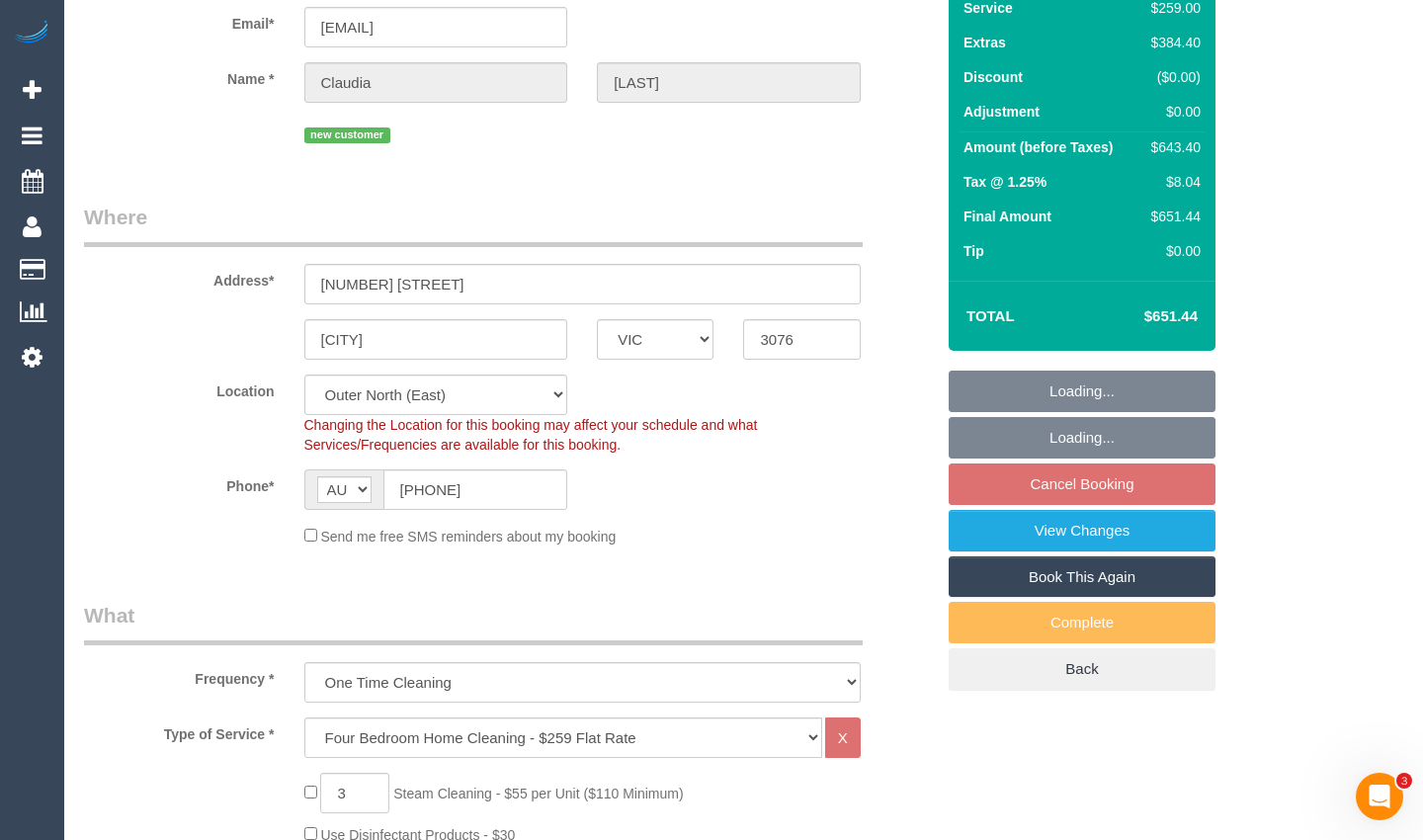 select on "spot2" 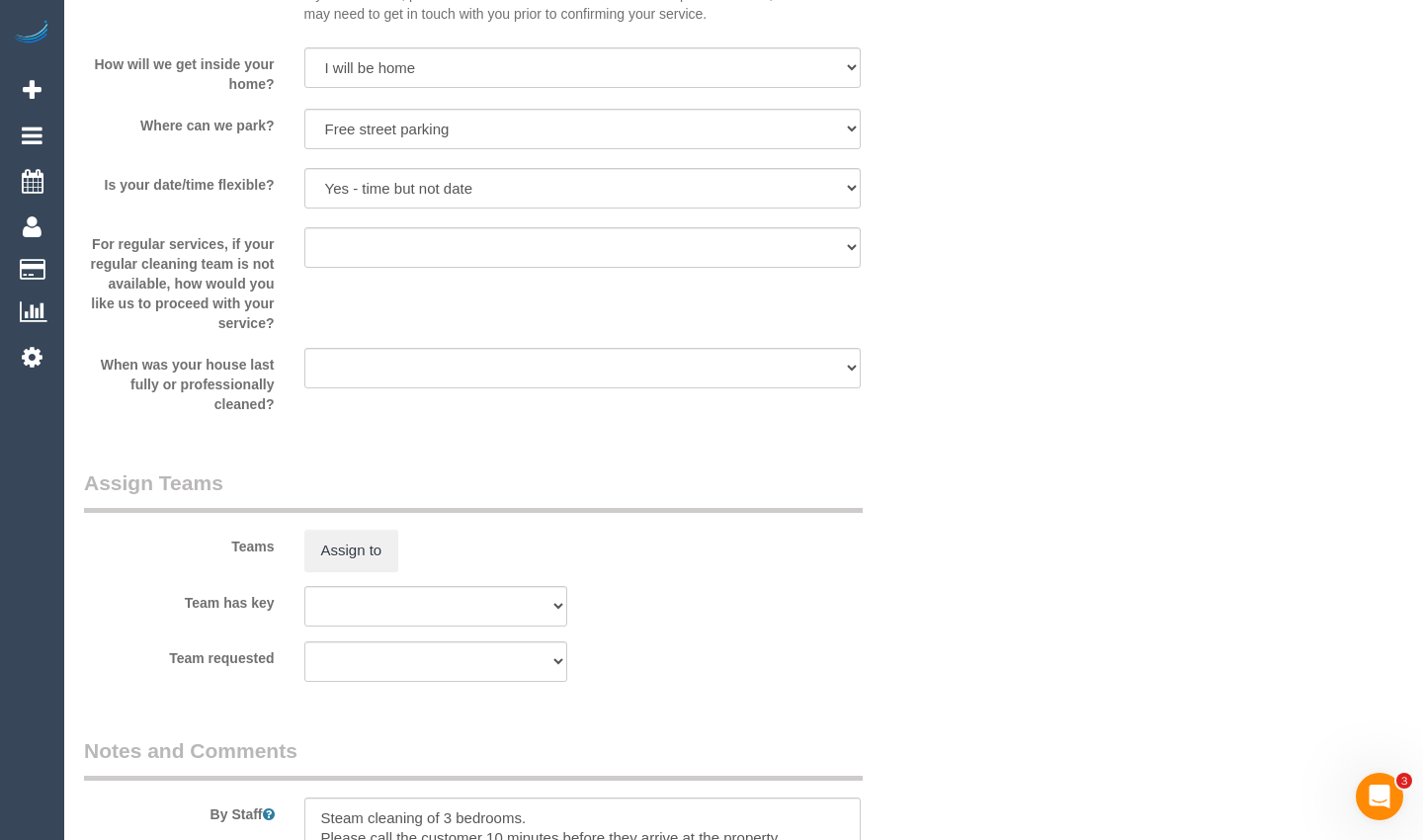 scroll, scrollTop: 3092, scrollLeft: 0, axis: vertical 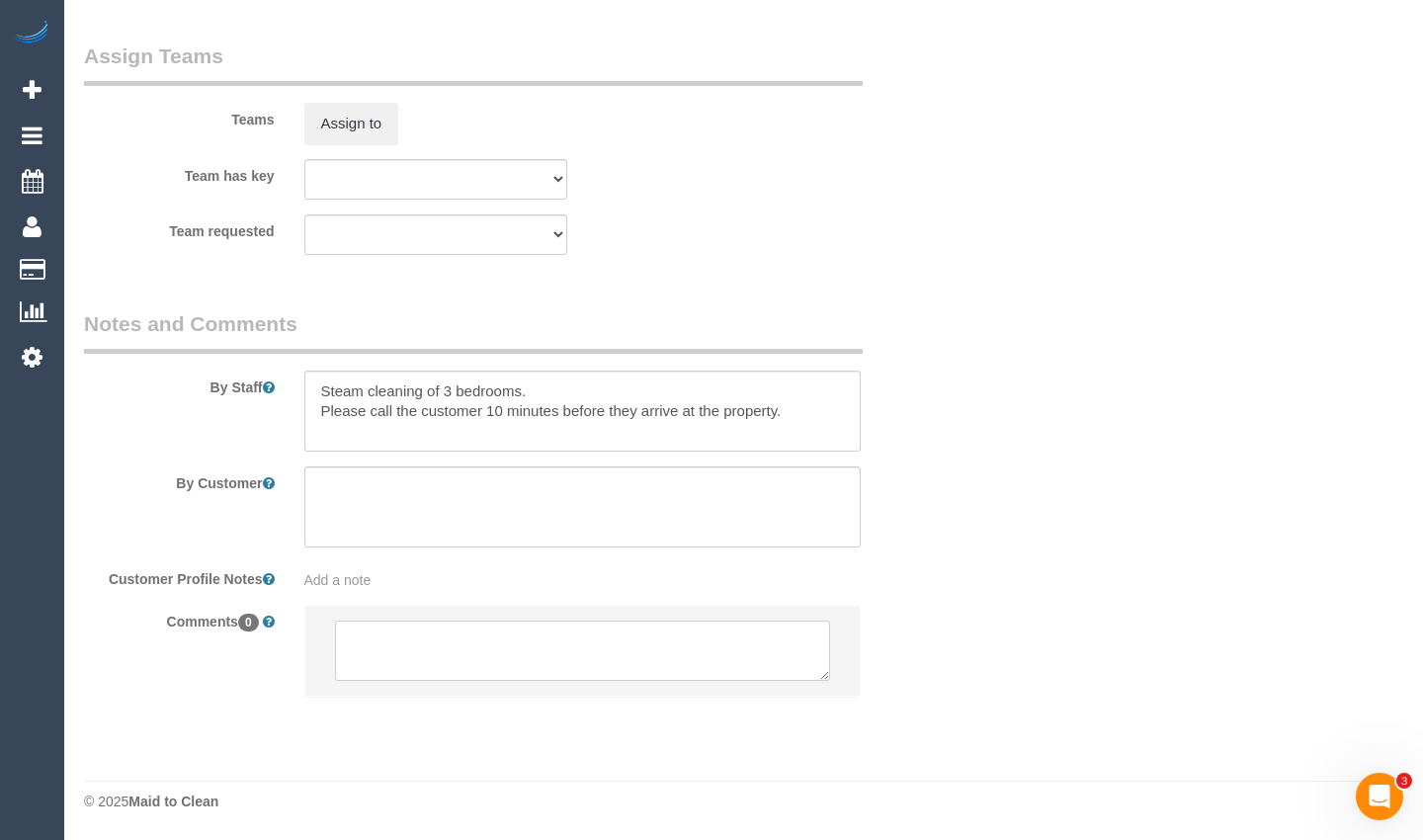 click at bounding box center (582, 651) 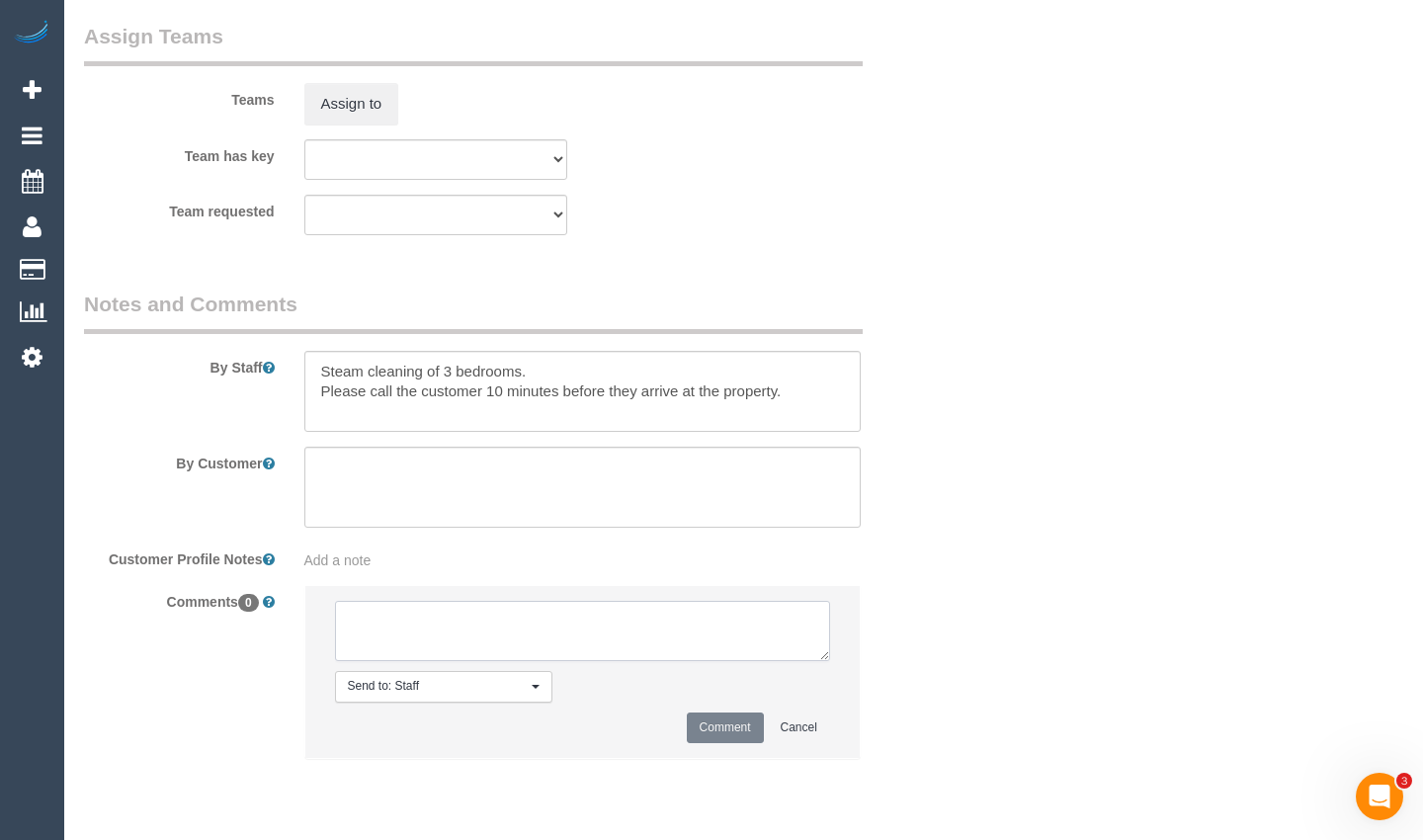 paste on "Flexibility dates:
Flexibility times:
Notes: Knows we need to review
Contact via: Phone" 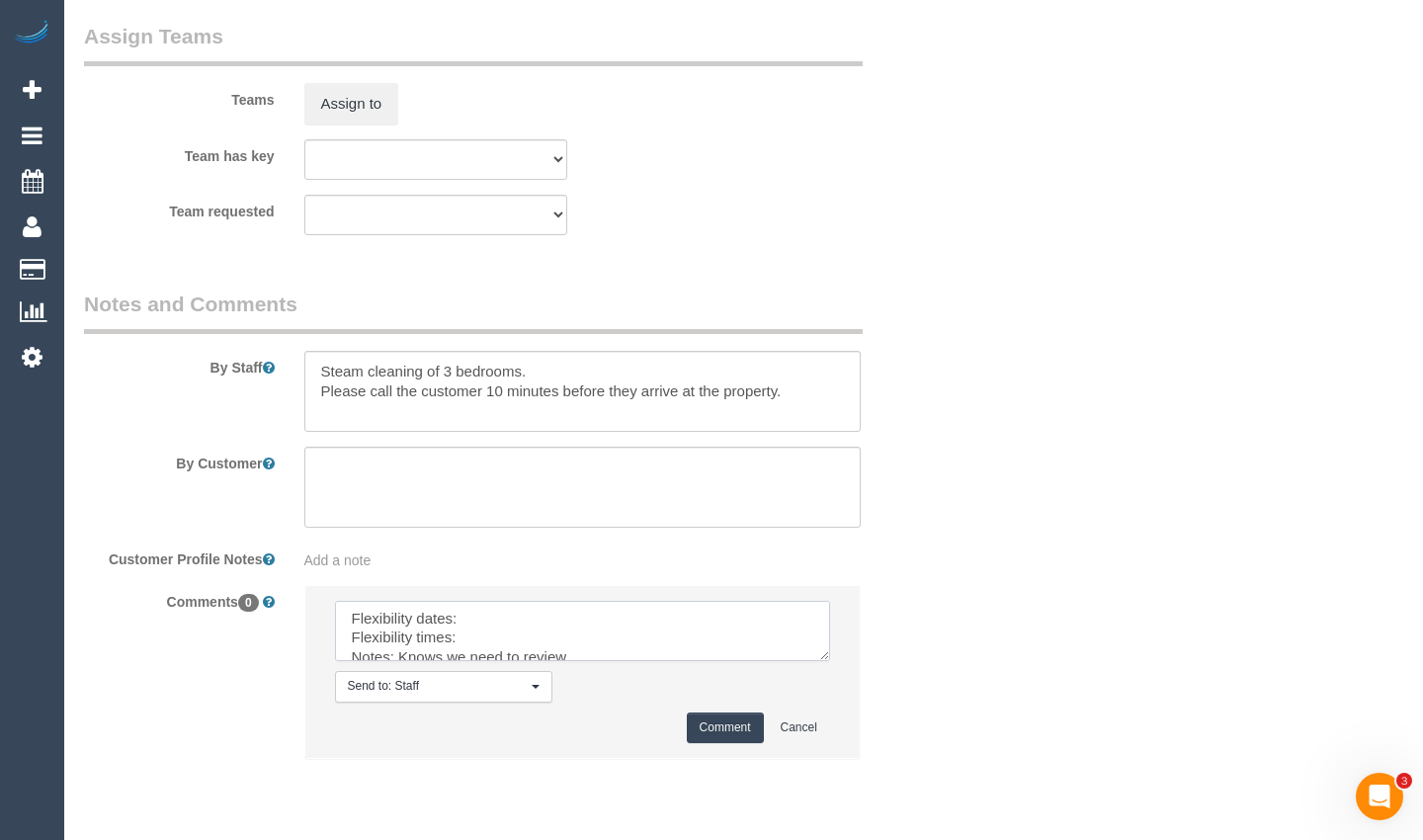 scroll, scrollTop: 0, scrollLeft: 0, axis: both 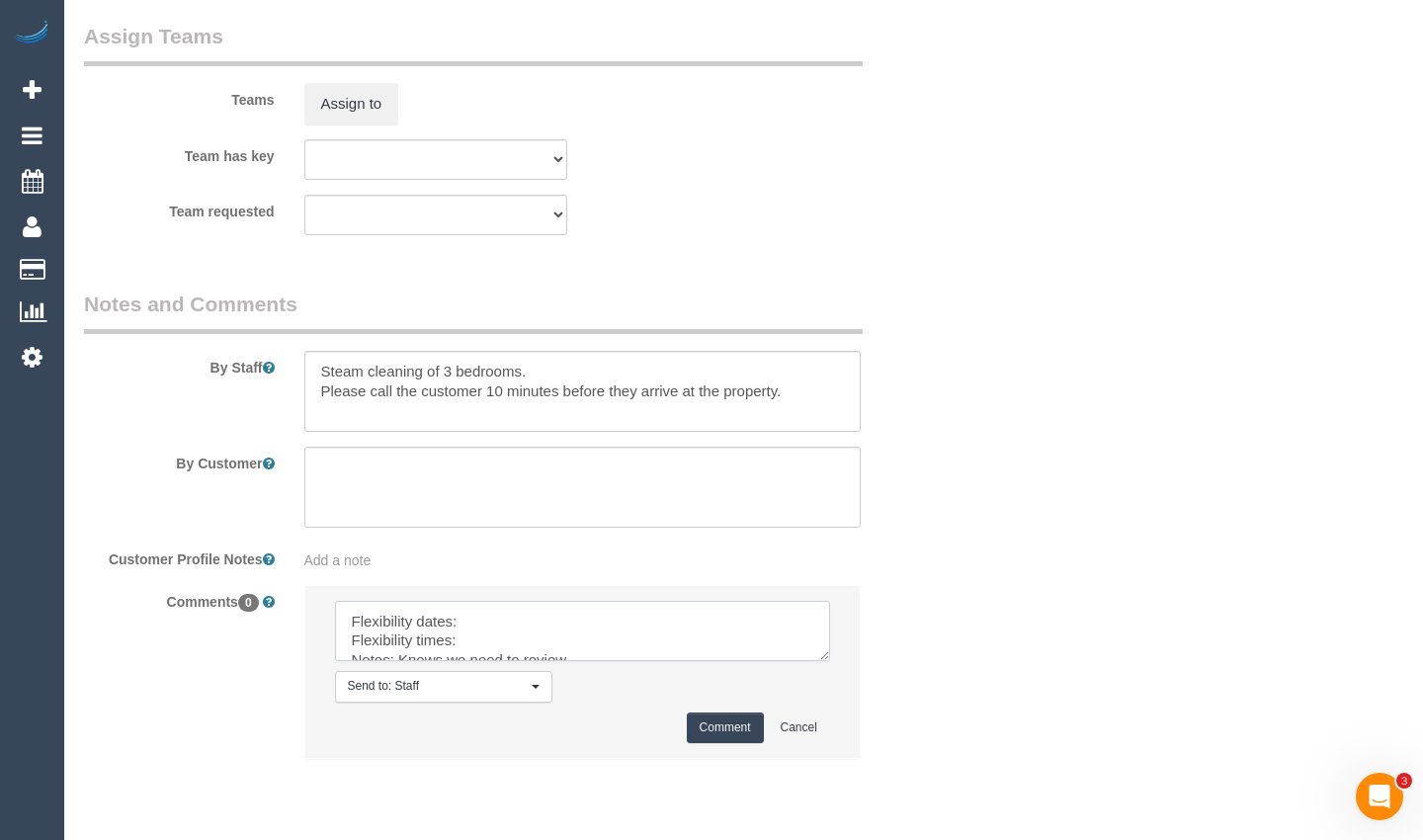 click at bounding box center (582, 631) 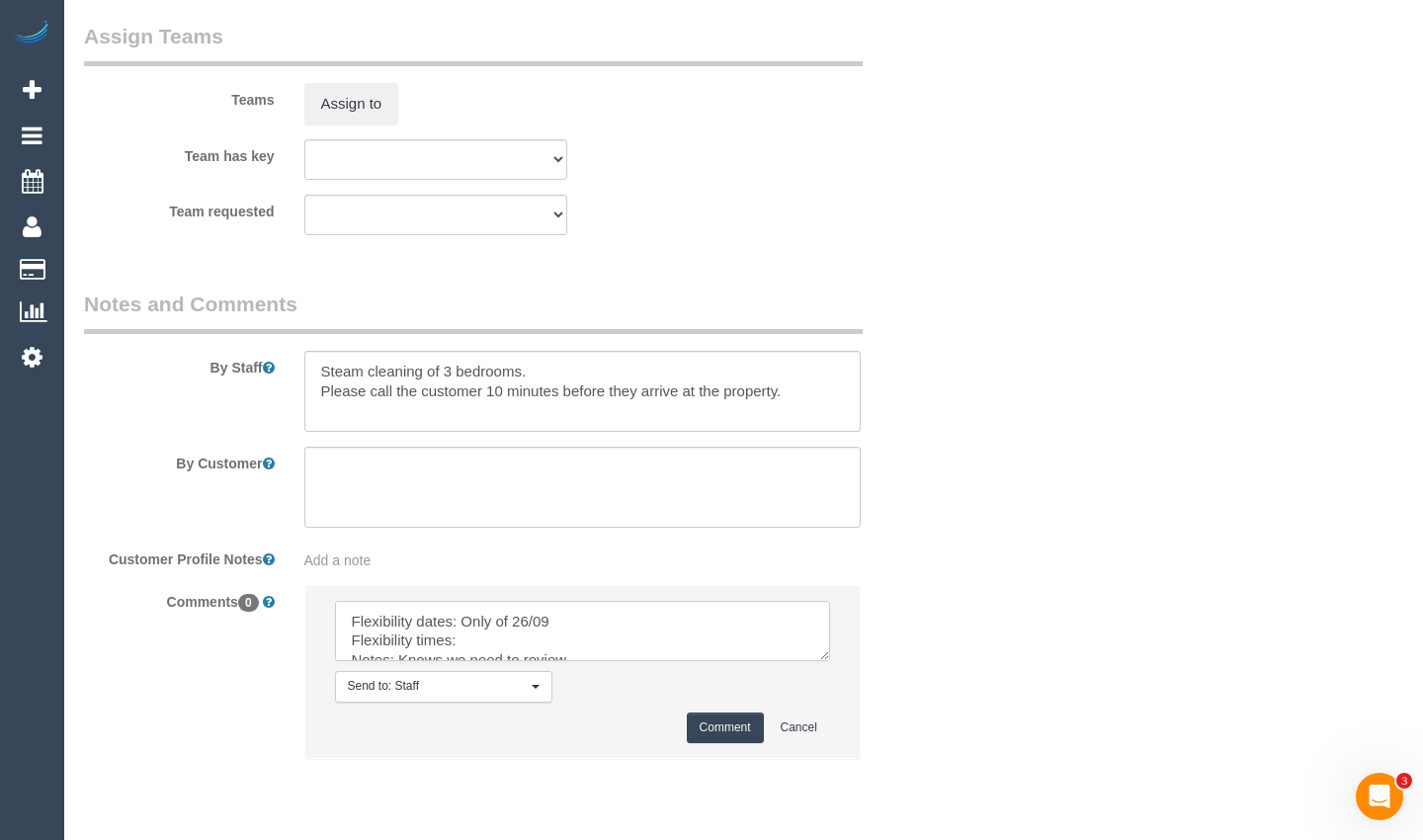 click at bounding box center (582, 631) 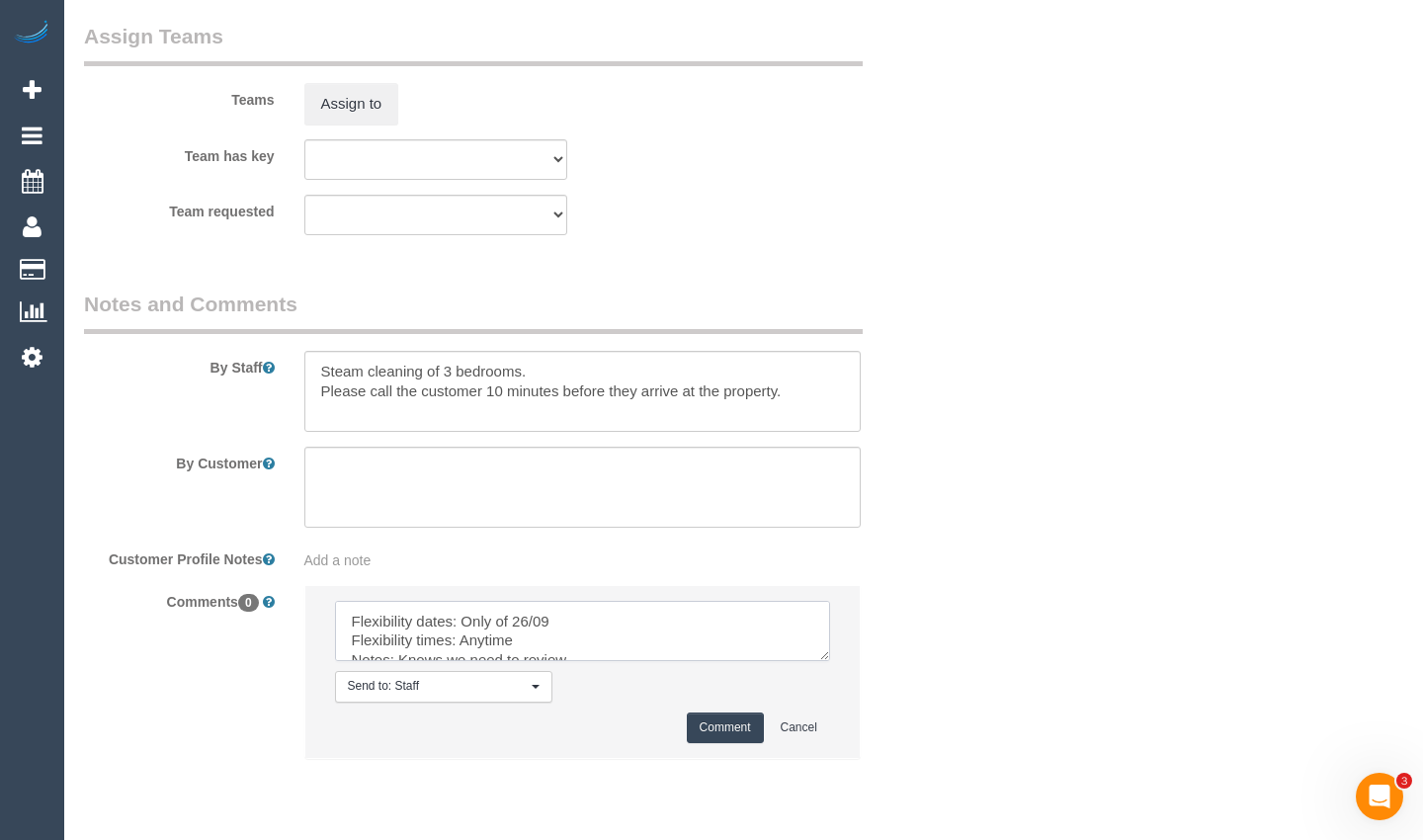 click at bounding box center (582, 631) 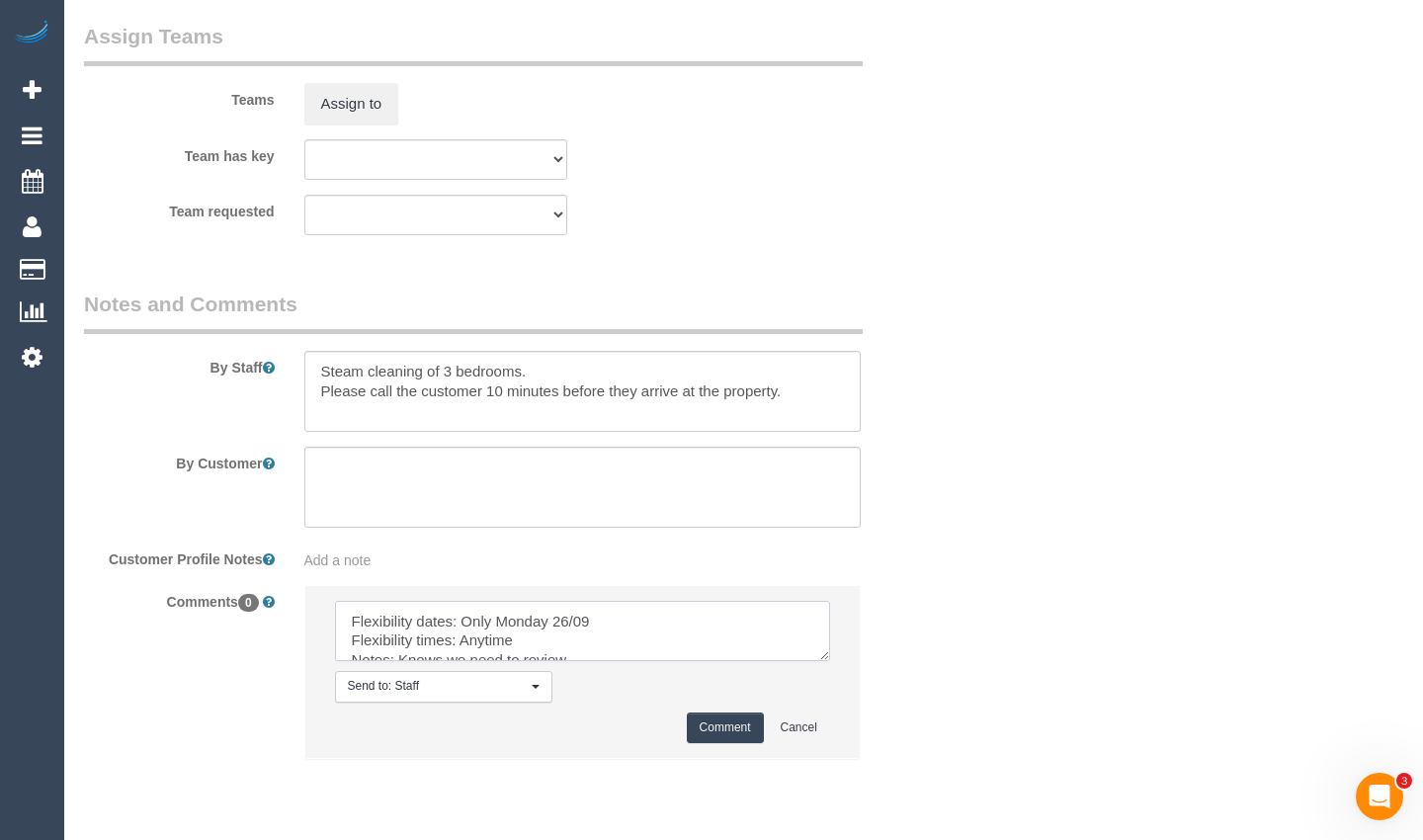 type on "Flexibility dates: Only Monday 26/09
Flexibility times: Anytime
Notes: Knows we need to review
Contact via: Phone" 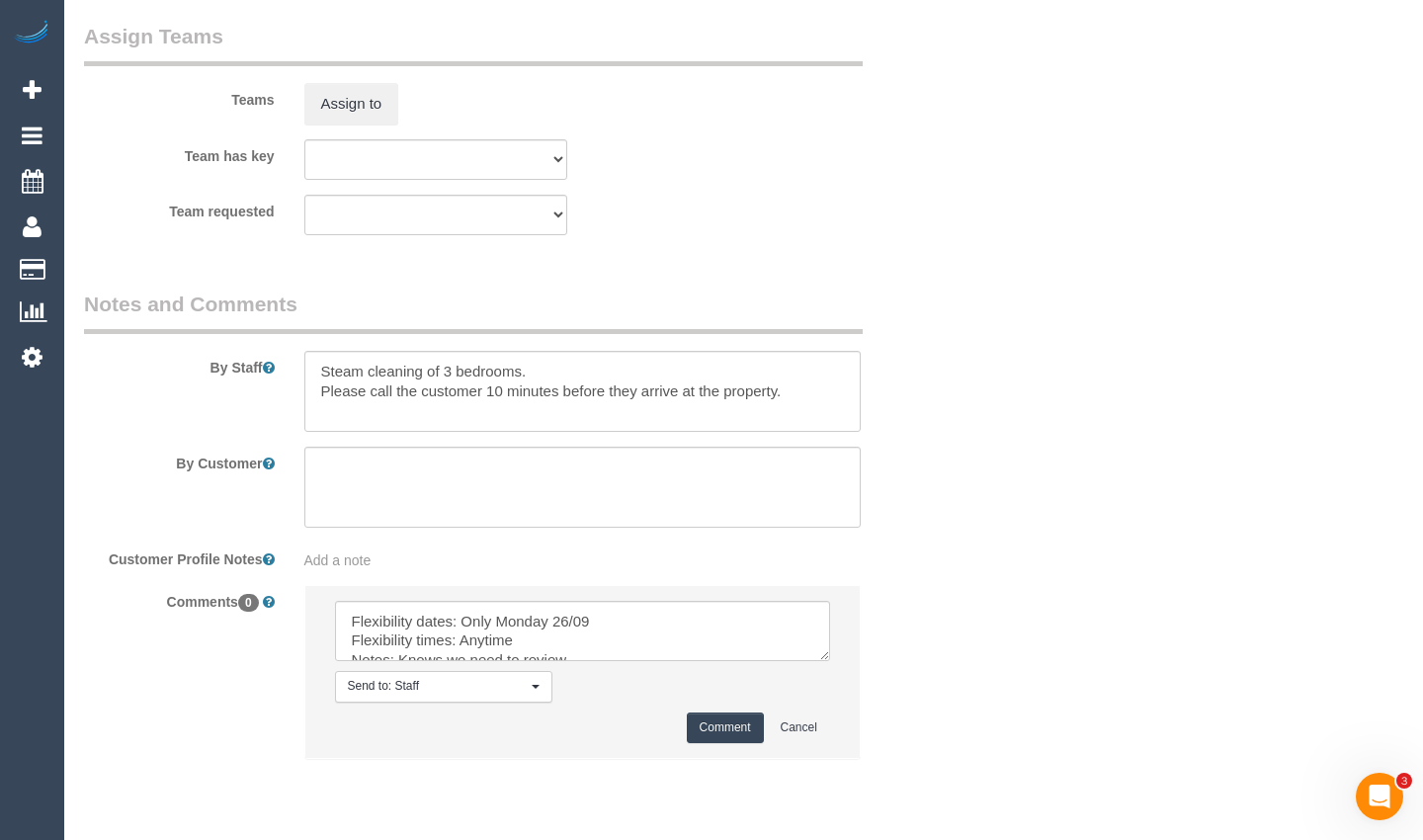 click on "Comment" at bounding box center [725, 727] 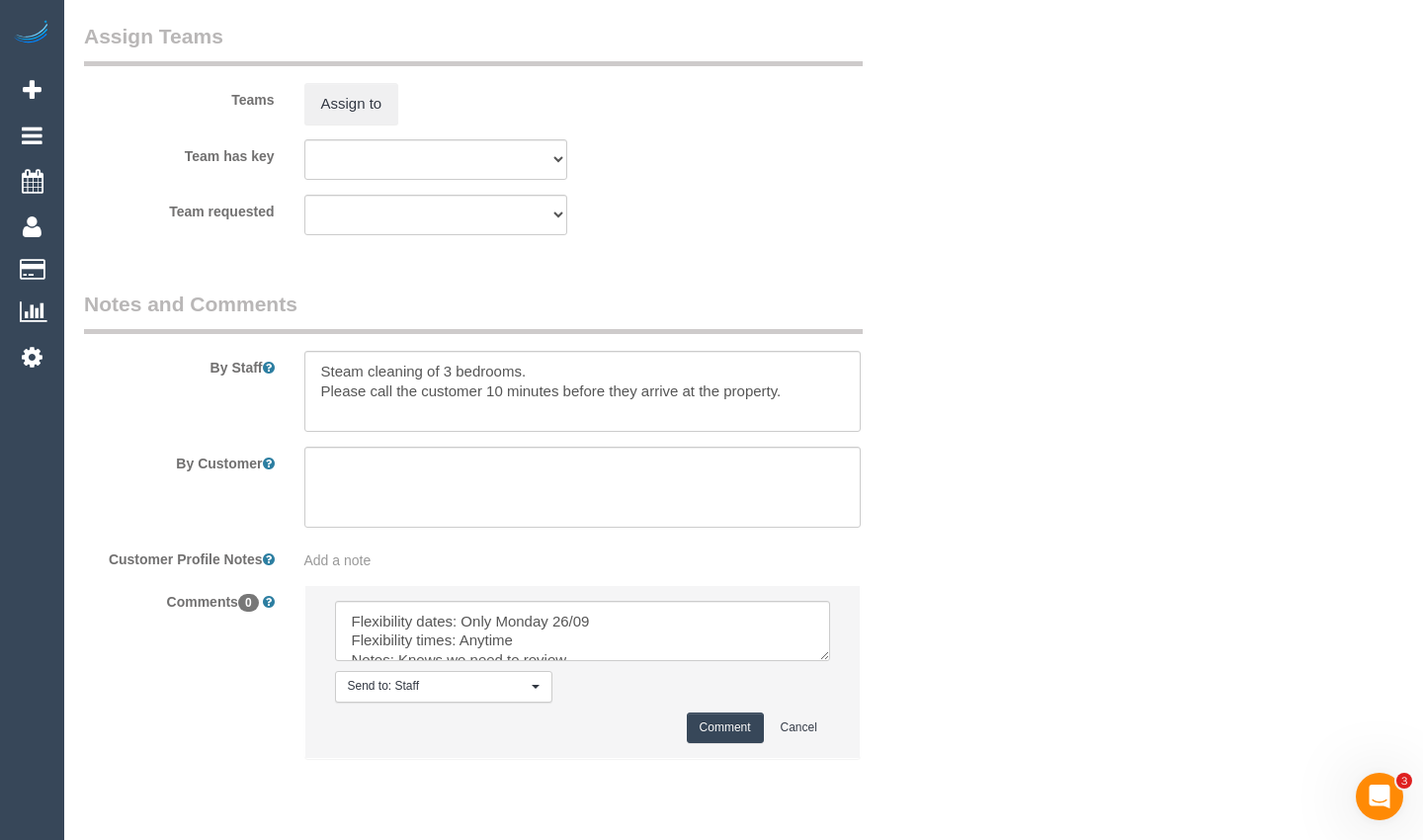 type 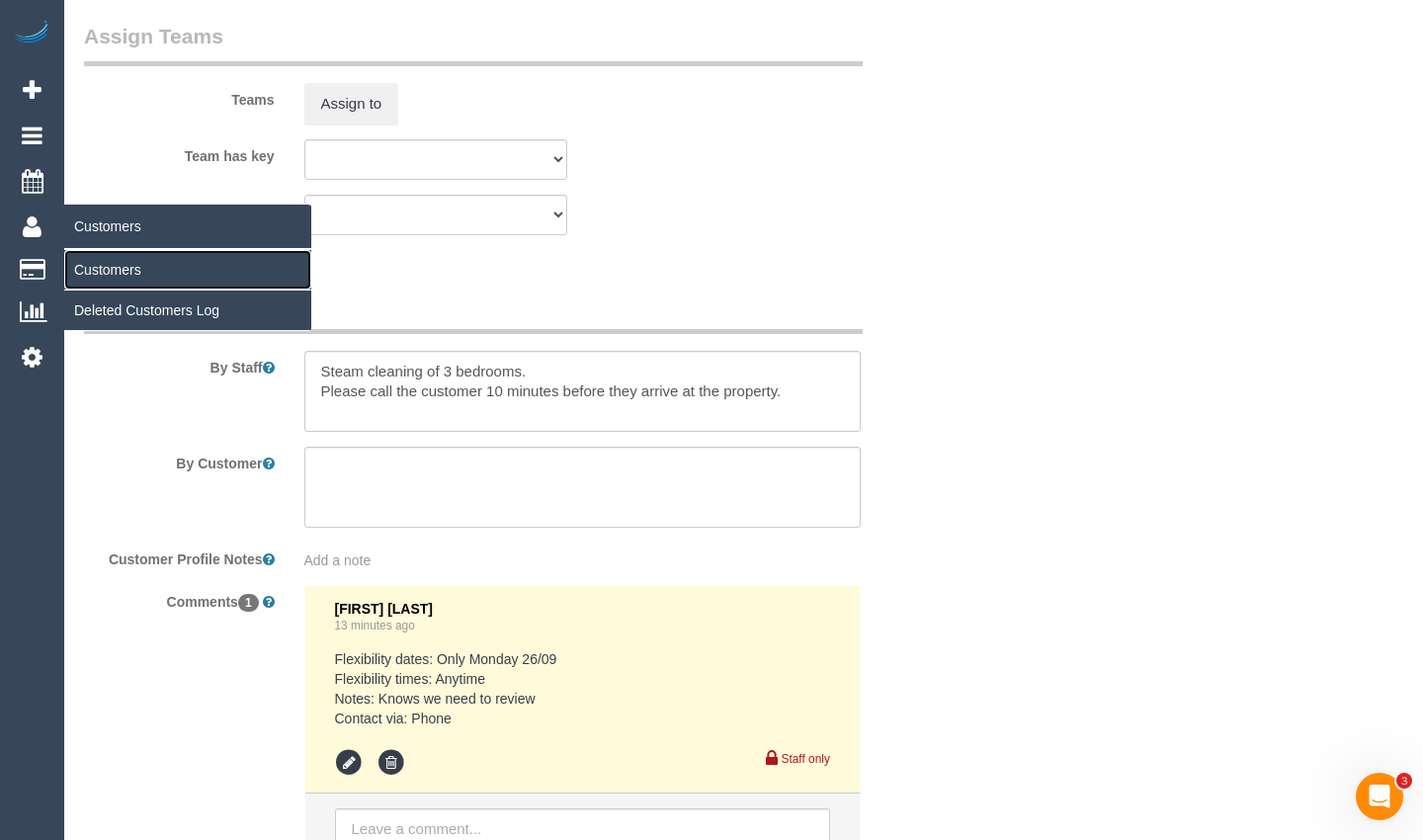 click on "Customers" at bounding box center [188, 270] 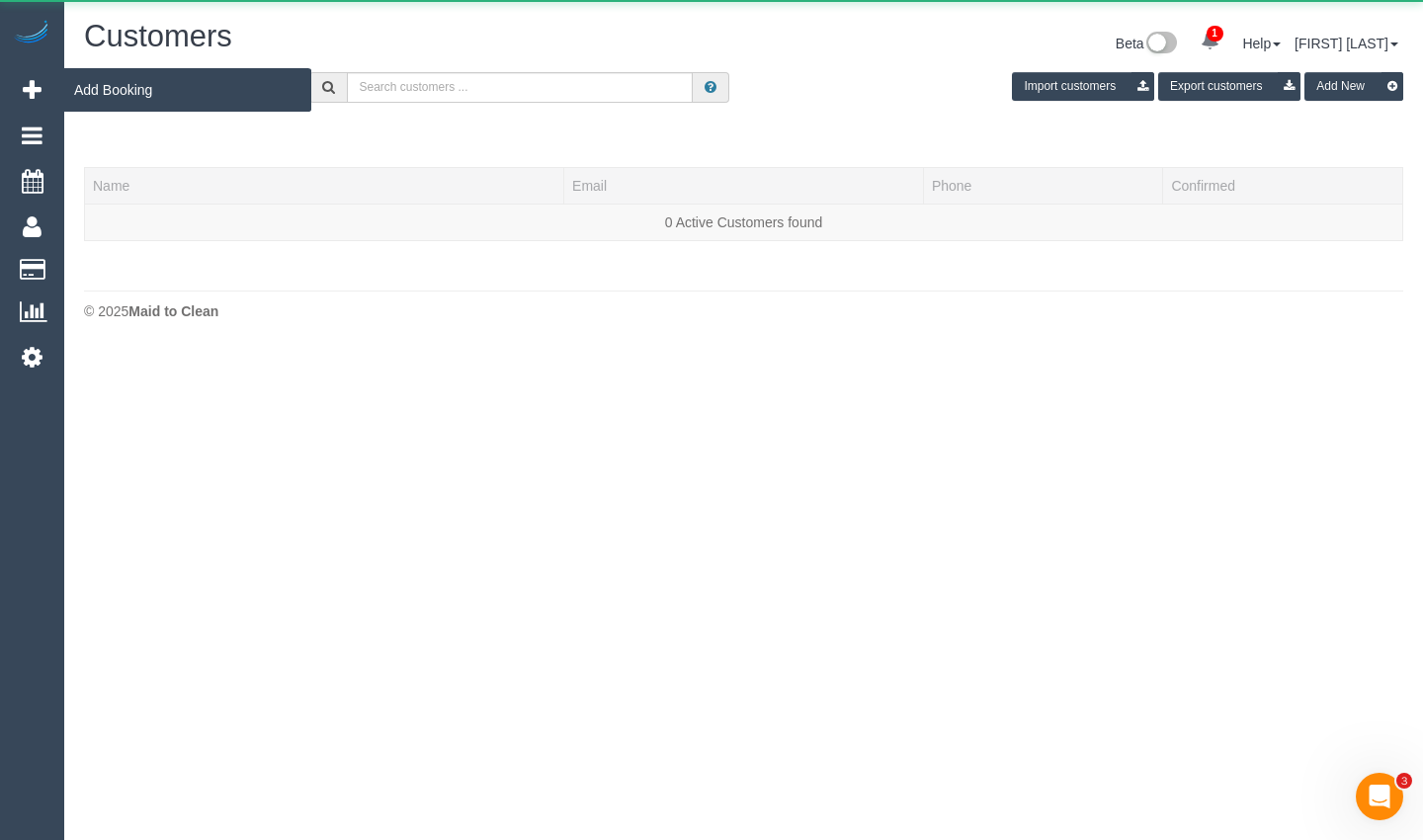scroll, scrollTop: 0, scrollLeft: 0, axis: both 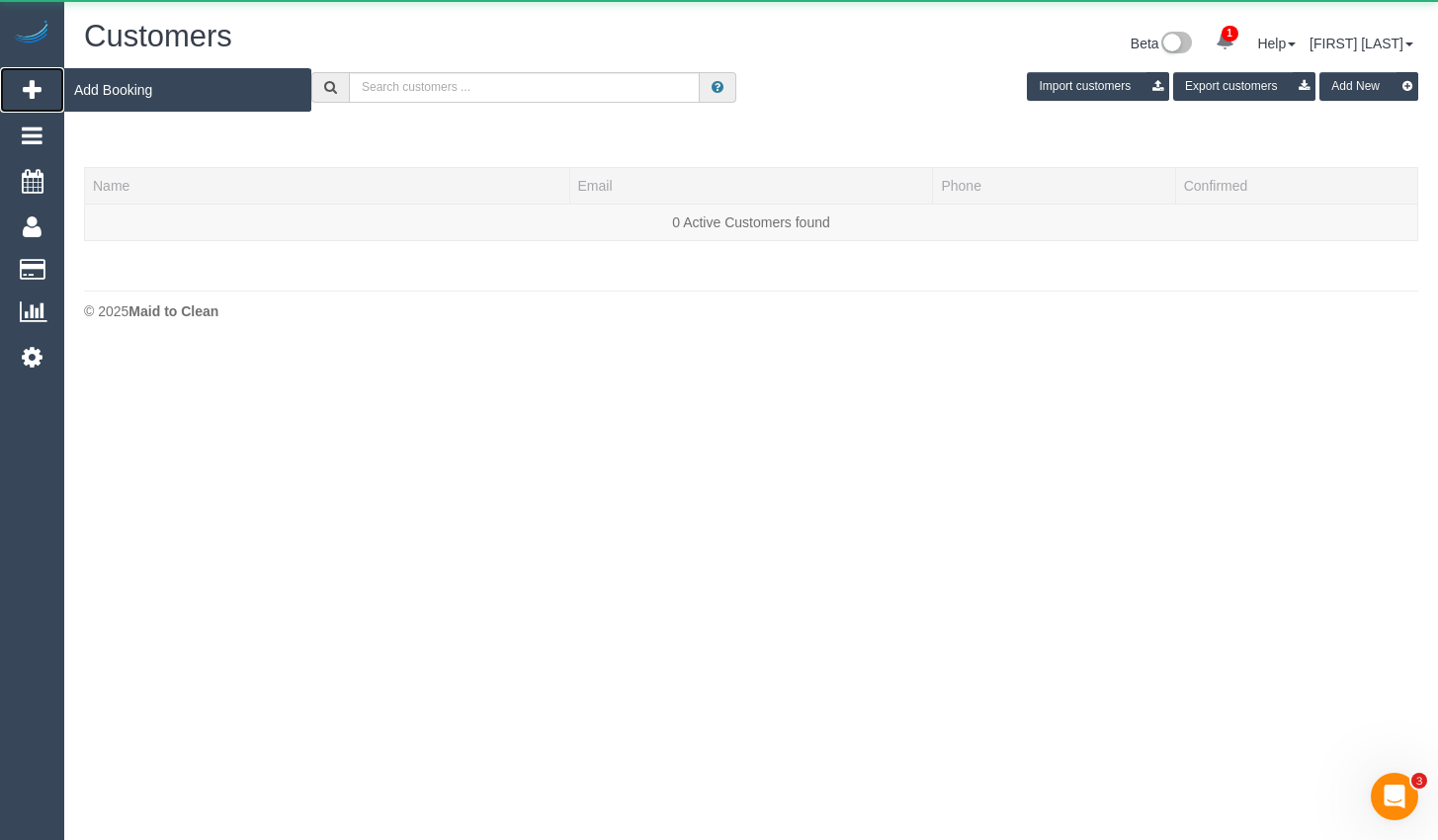 click at bounding box center (32, 90) 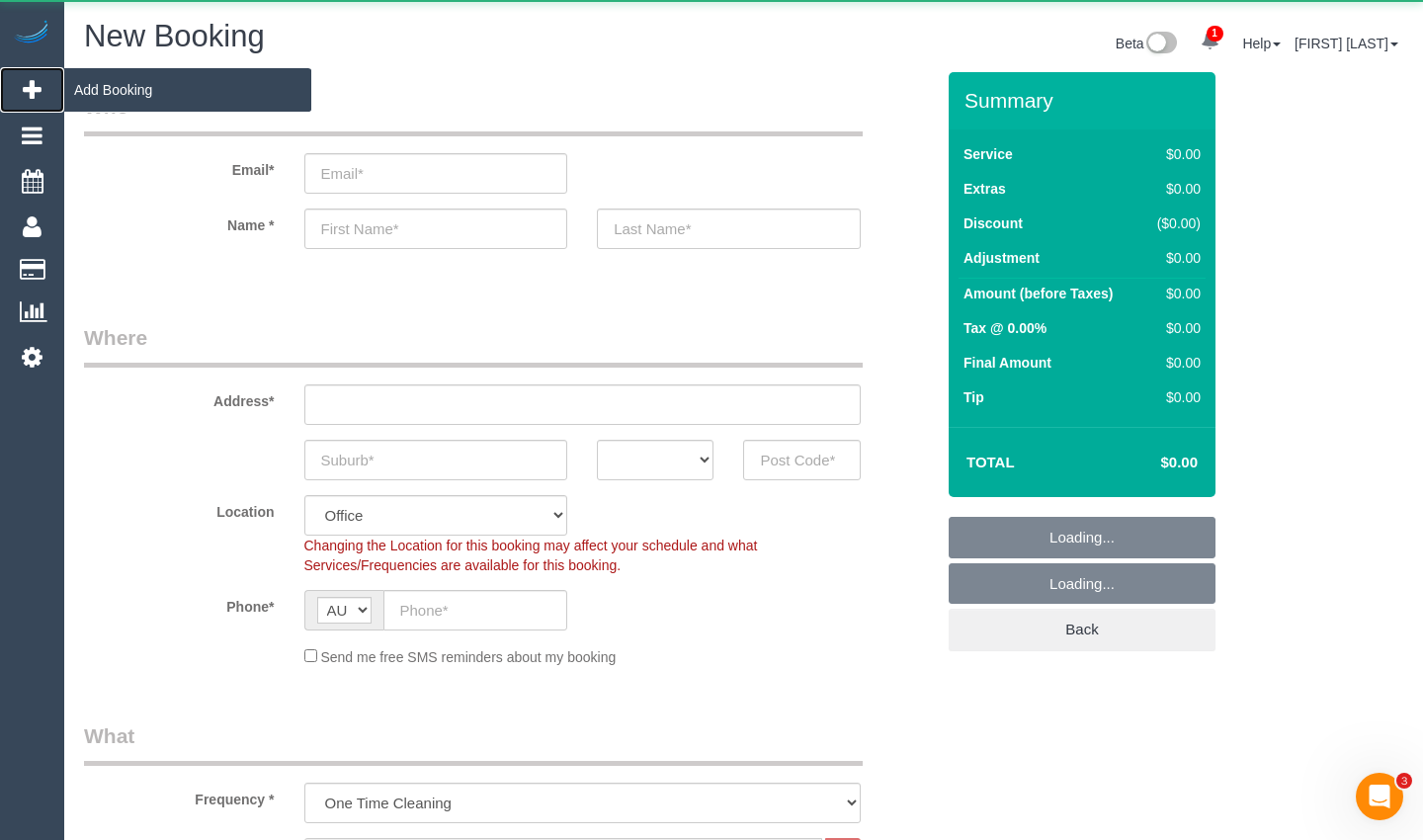 select on "object:2124" 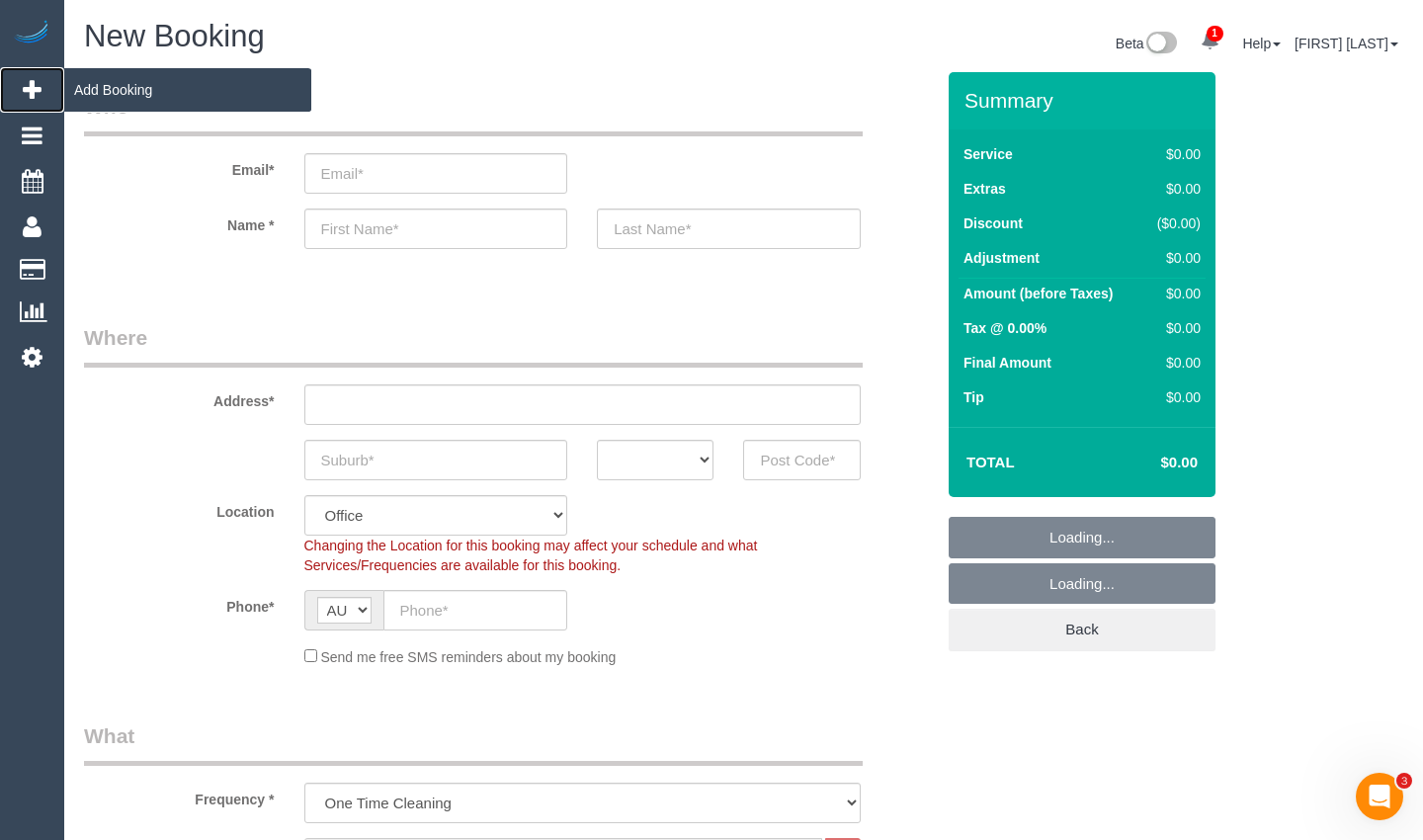 click at bounding box center (32, 90) 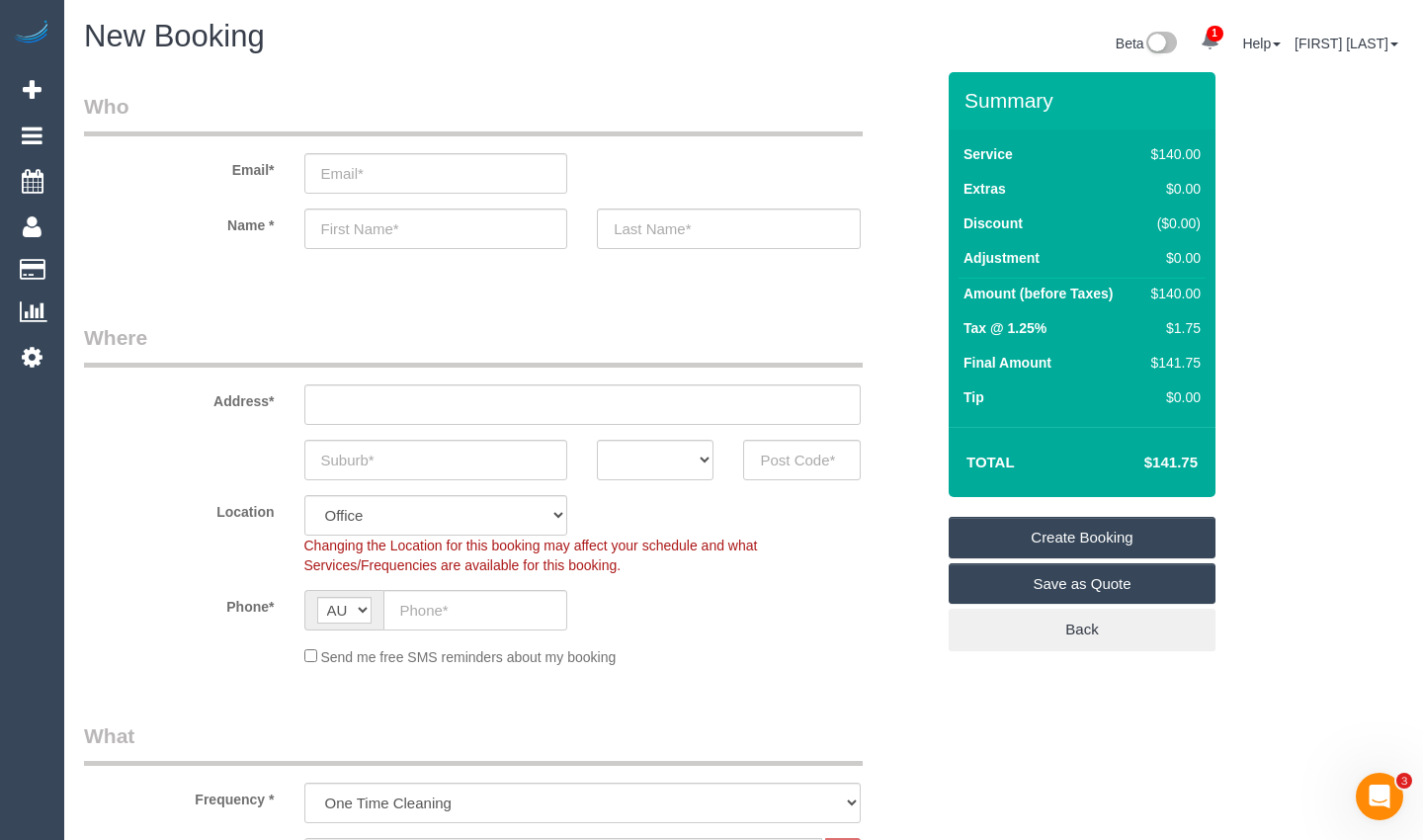 click on "Location
Office City East (North) East (South) Inner East Inner North (East) Inner North (West) Inner South East Inner West North (East) North (West) Outer East Outer North (East) Outer North (West) Outer South East Outer West South East (East) South East (West) West (North) West (South) ZG - Central ZG - East ZG - North ZG - South
Changing the Location for this booking may affect your schedule and what
Services/Frequencies are available for this booking.
Phone*
AF AL DZ AD AO AI AQ AG AR AM AW AU AT AZ BS BH BD BB BY BE BZ BJ BM BT BO BA BW BR GB IO BN BG BF BI KH CM CA CV BQ KY CF TD CL CN CX CC CO KM CD CG CK CR HR CU CW CY CZ CI DK DJ DM DO TL EC EG SV GQ ER EE ET FK FO FJ FI FR GF PF TF GA GM GE DE GH GI GR GL GD GP GU GT GG GN GW GY HT HN HK HU IS IN ID IR IQ IE IM IL IT JM JP JE JO KZ KE KI KP KR KW KG LA LV LB LS LR LY LI LT LU MO MK MG MW MY MV ML MT MH MQ MR MU YT MX FM MD MC MN ME MS MA MZ" 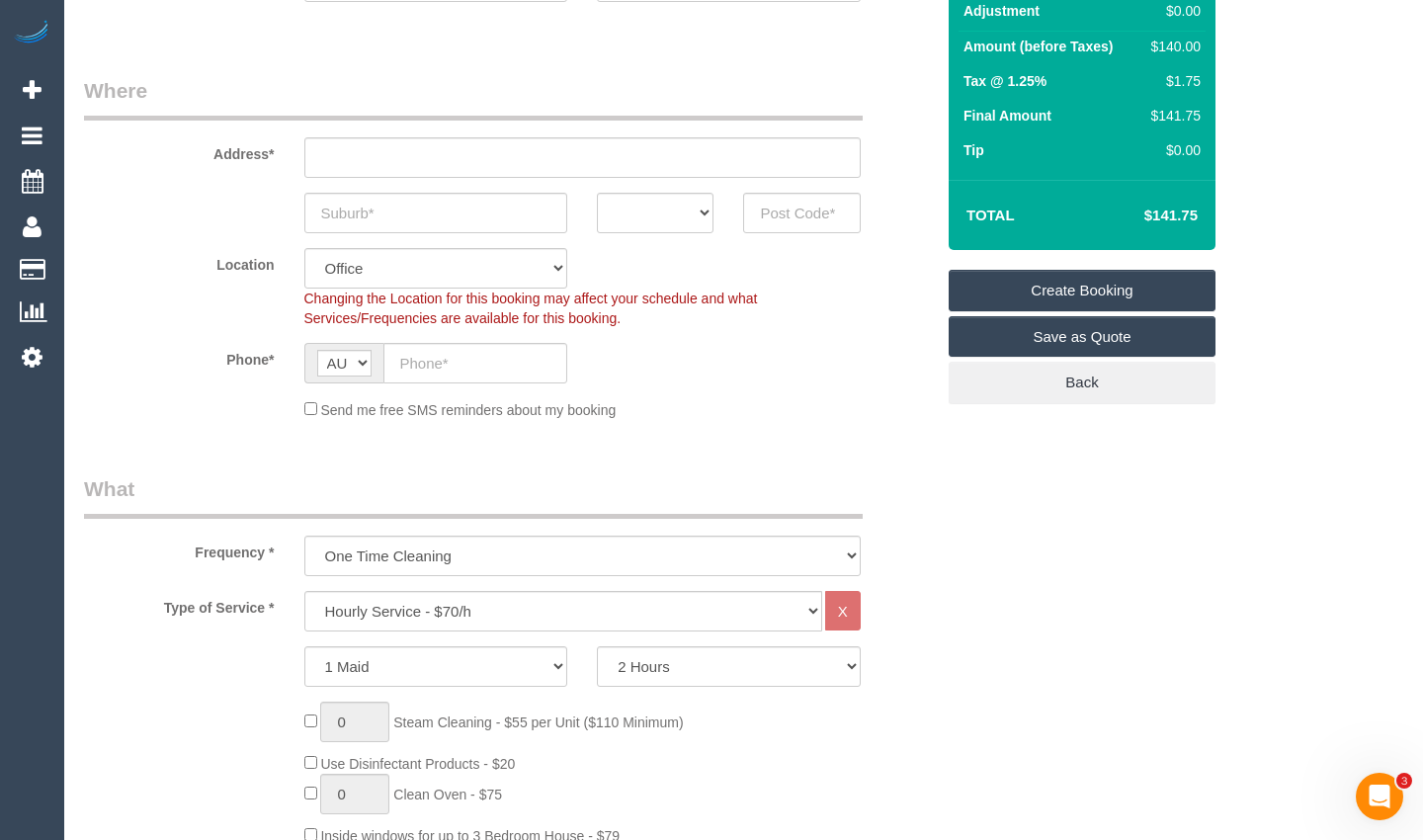 scroll, scrollTop: 296, scrollLeft: 0, axis: vertical 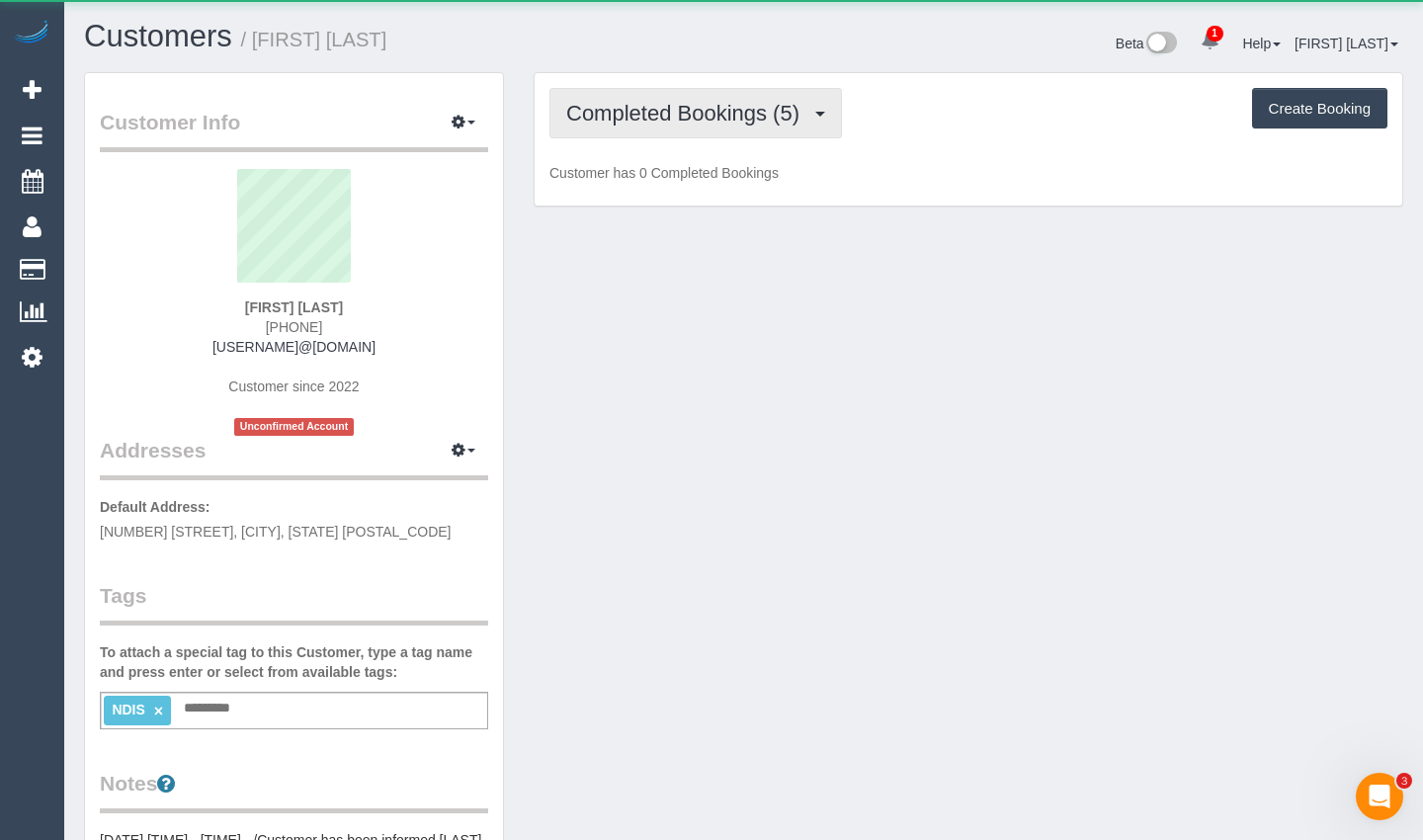 click on "Completed Bookings (5)" at bounding box center (688, 113) 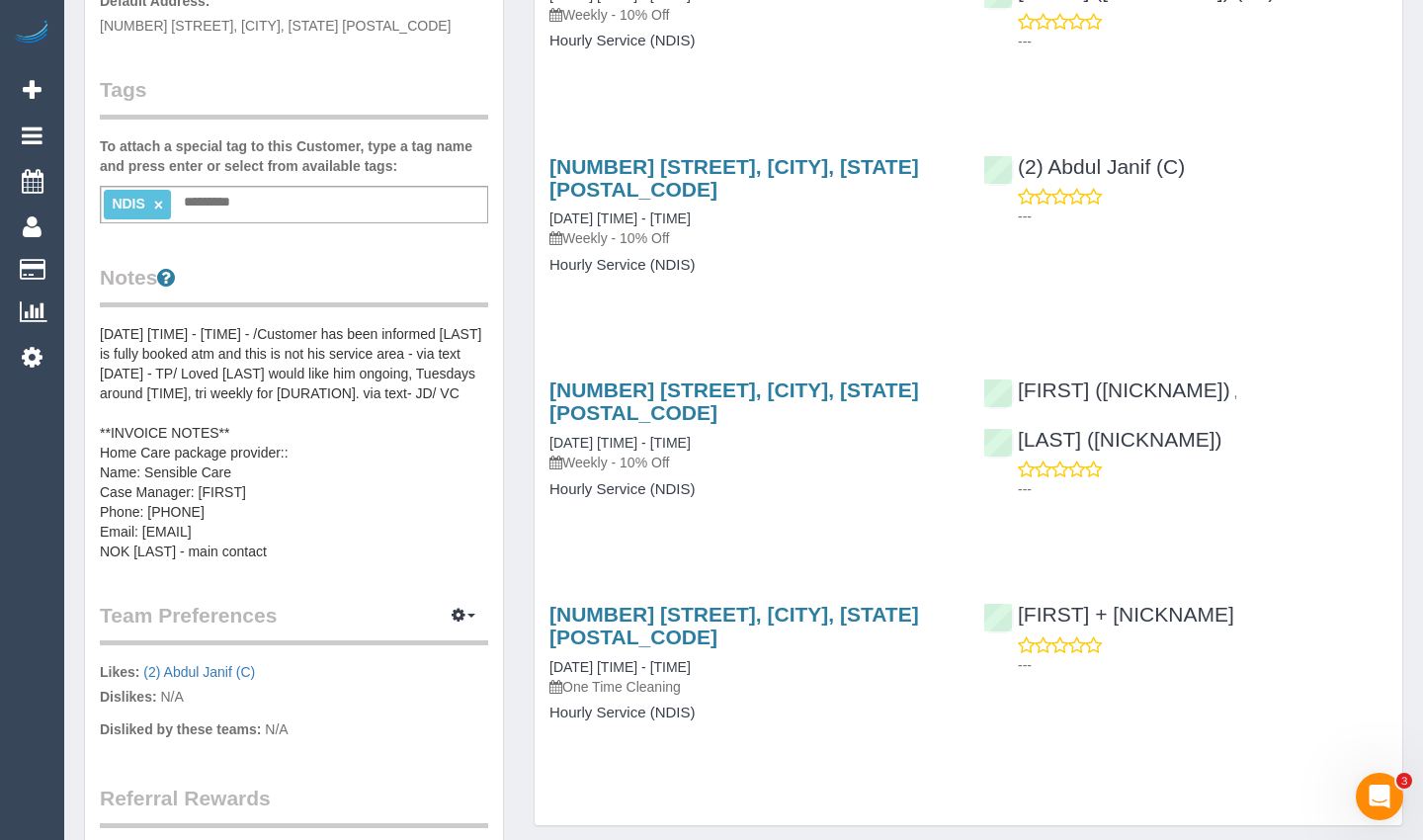 scroll, scrollTop: 296, scrollLeft: 0, axis: vertical 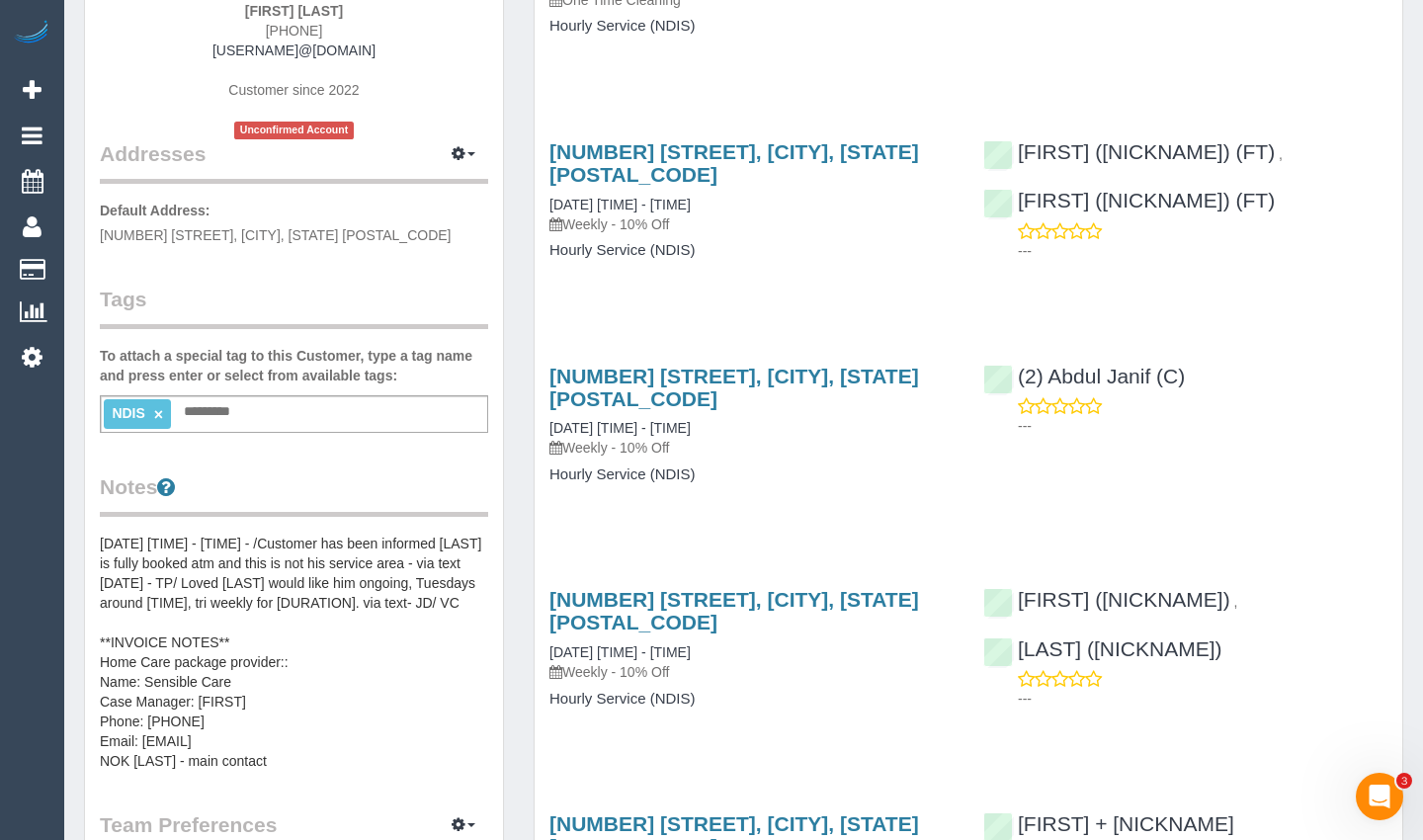 click on "---" at bounding box center [1185, 241] 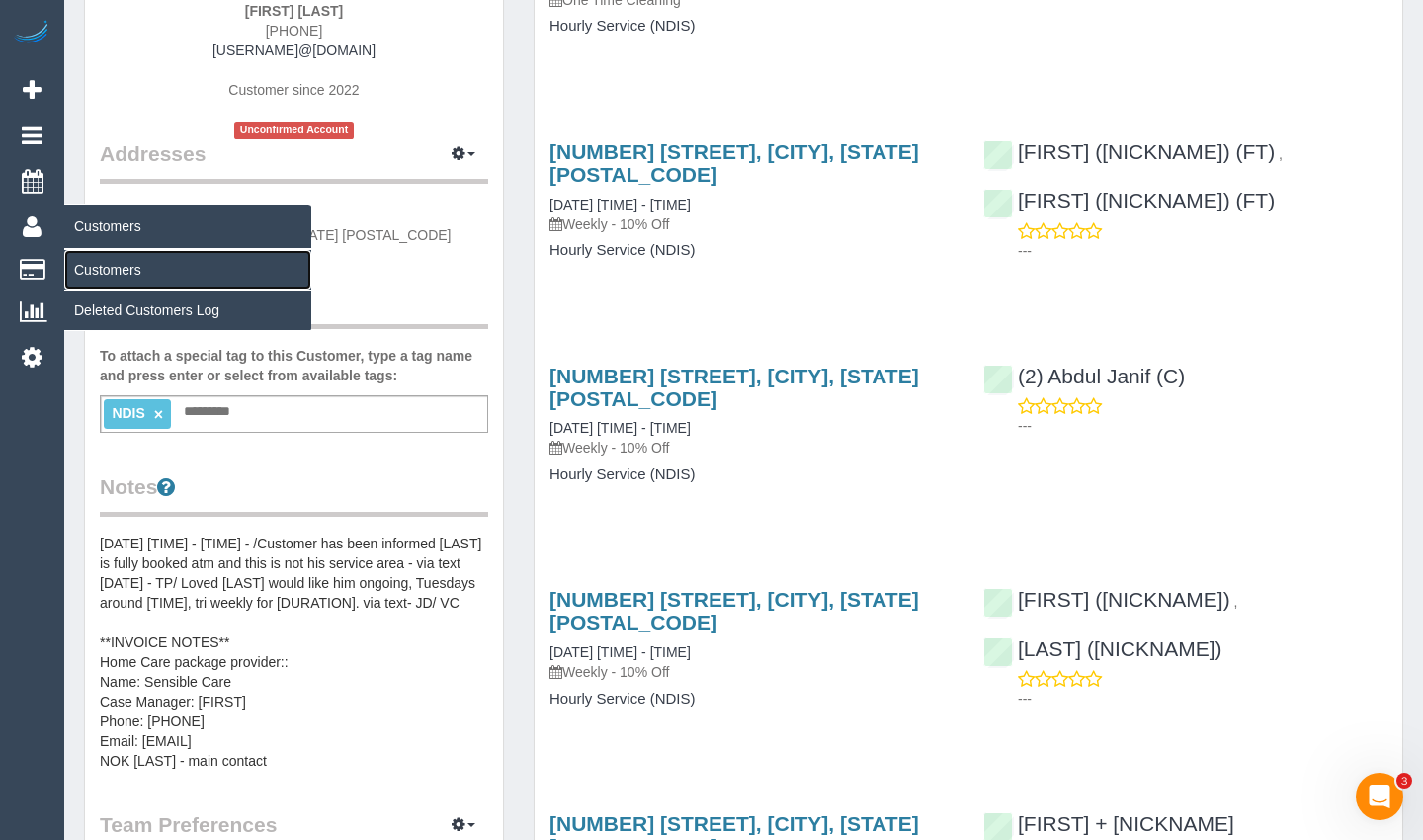 click on "Customers" at bounding box center [188, 270] 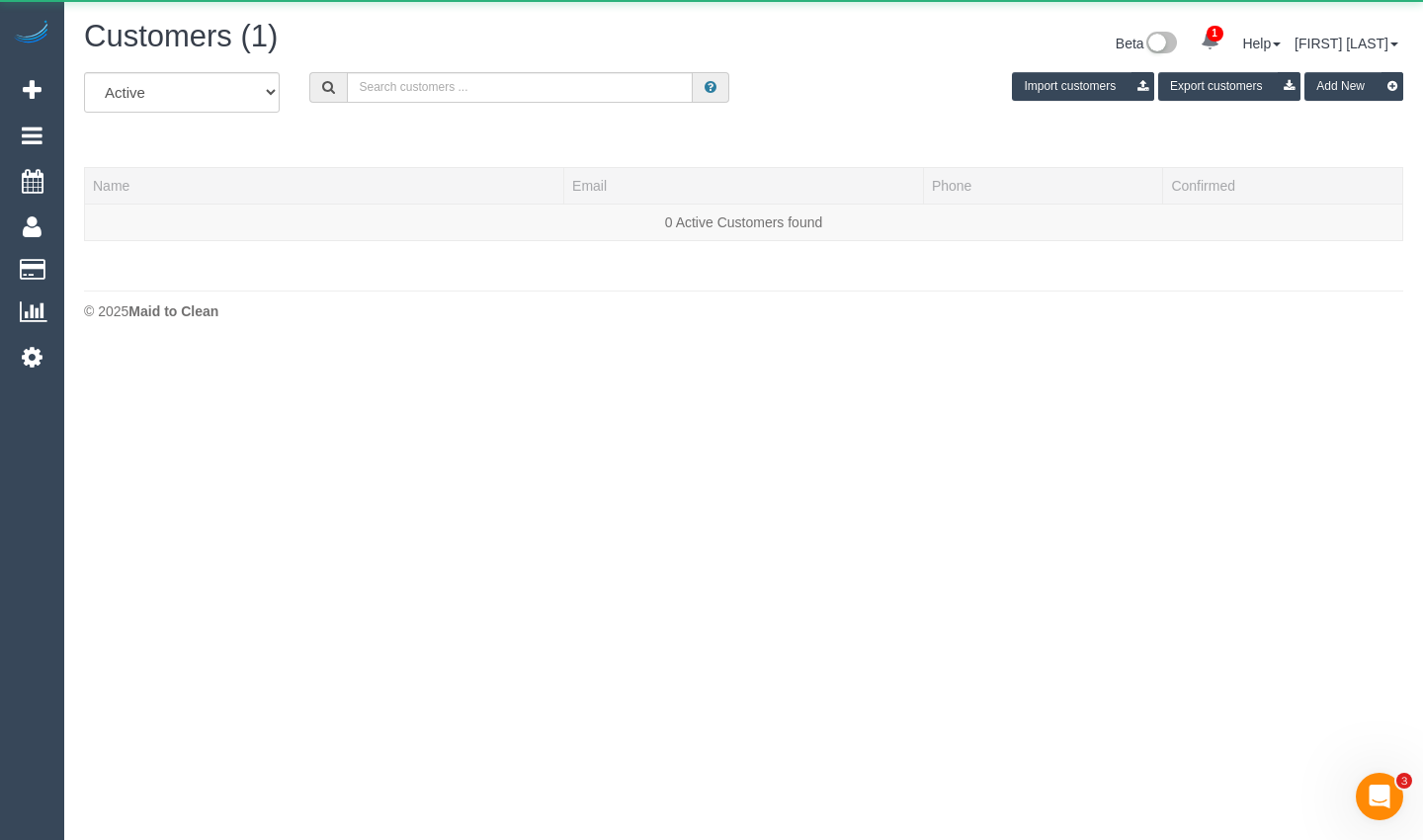 scroll, scrollTop: 0, scrollLeft: 0, axis: both 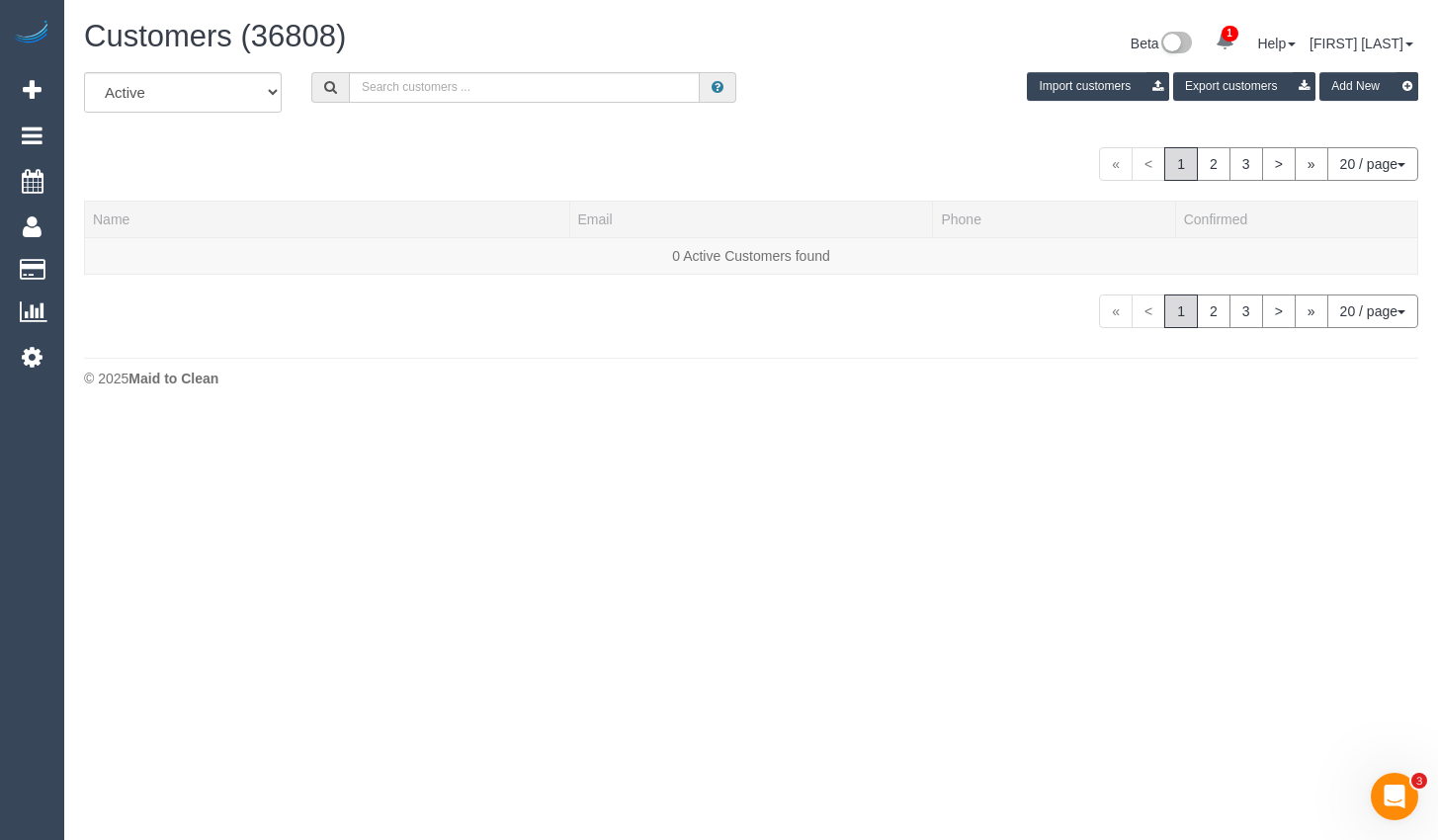 click on "Customers ([NUMBER])
Beta
[NUMBER]
Your Notifications
You have [NUMBER] alerts
×
You have [NUMBER]  to charge for [DATE]
Help
Help Docs
Take a Tour
Contact Support
[FIRST] [LAST]
My Account
Change Password
Email Preferences" at bounding box center [751, 45] 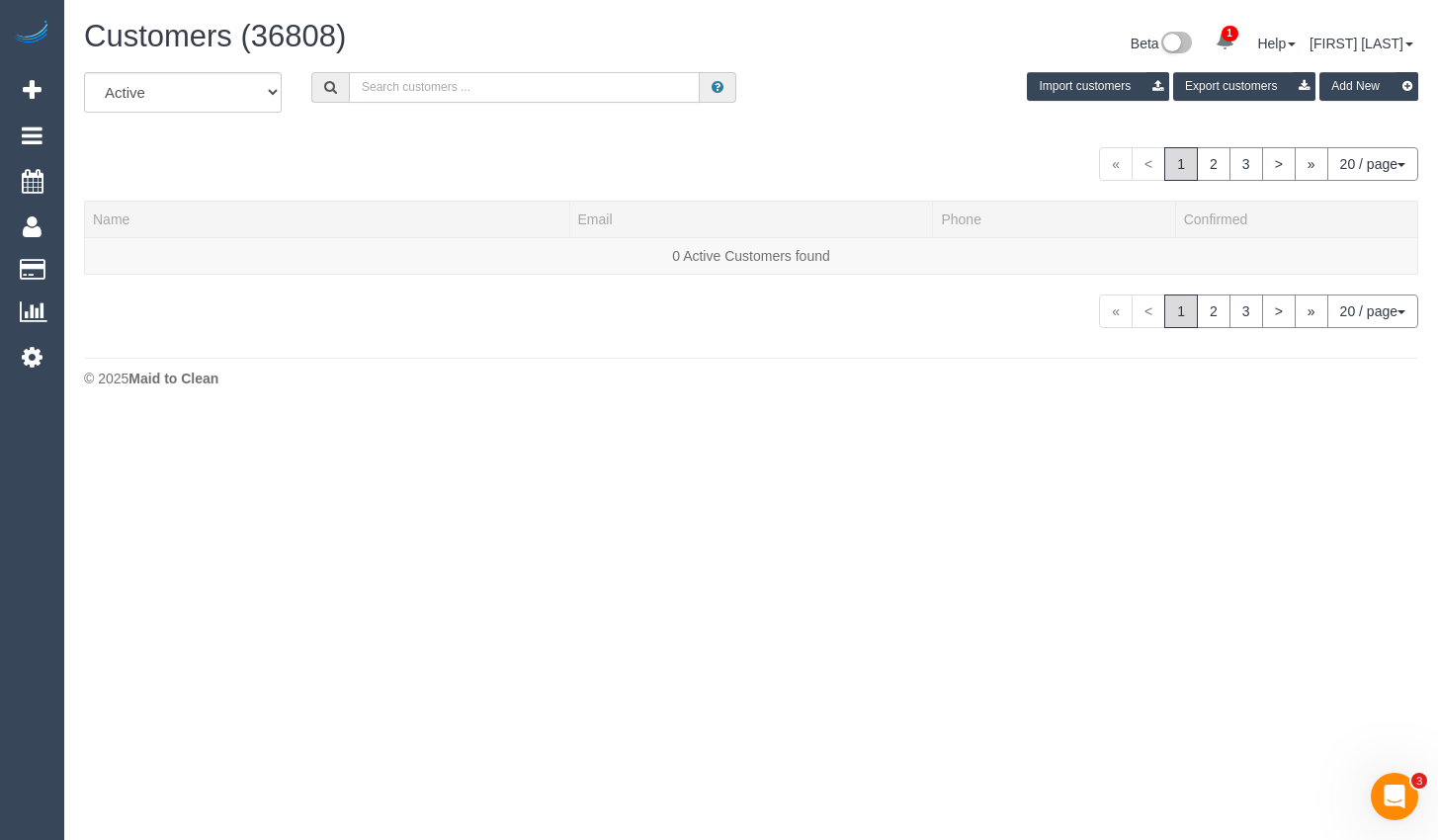 click at bounding box center (524, 87) 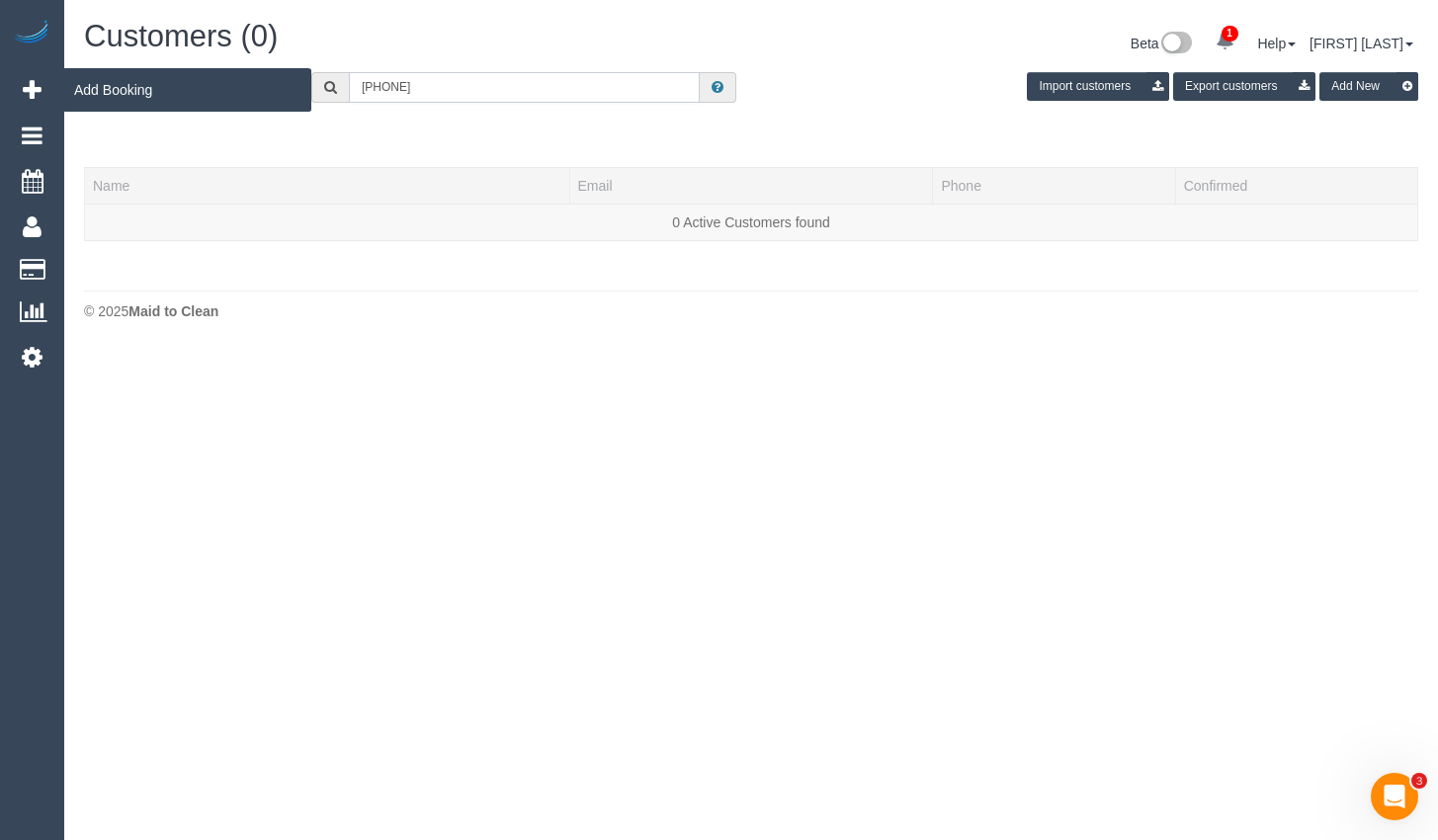type on "[PHONE]" 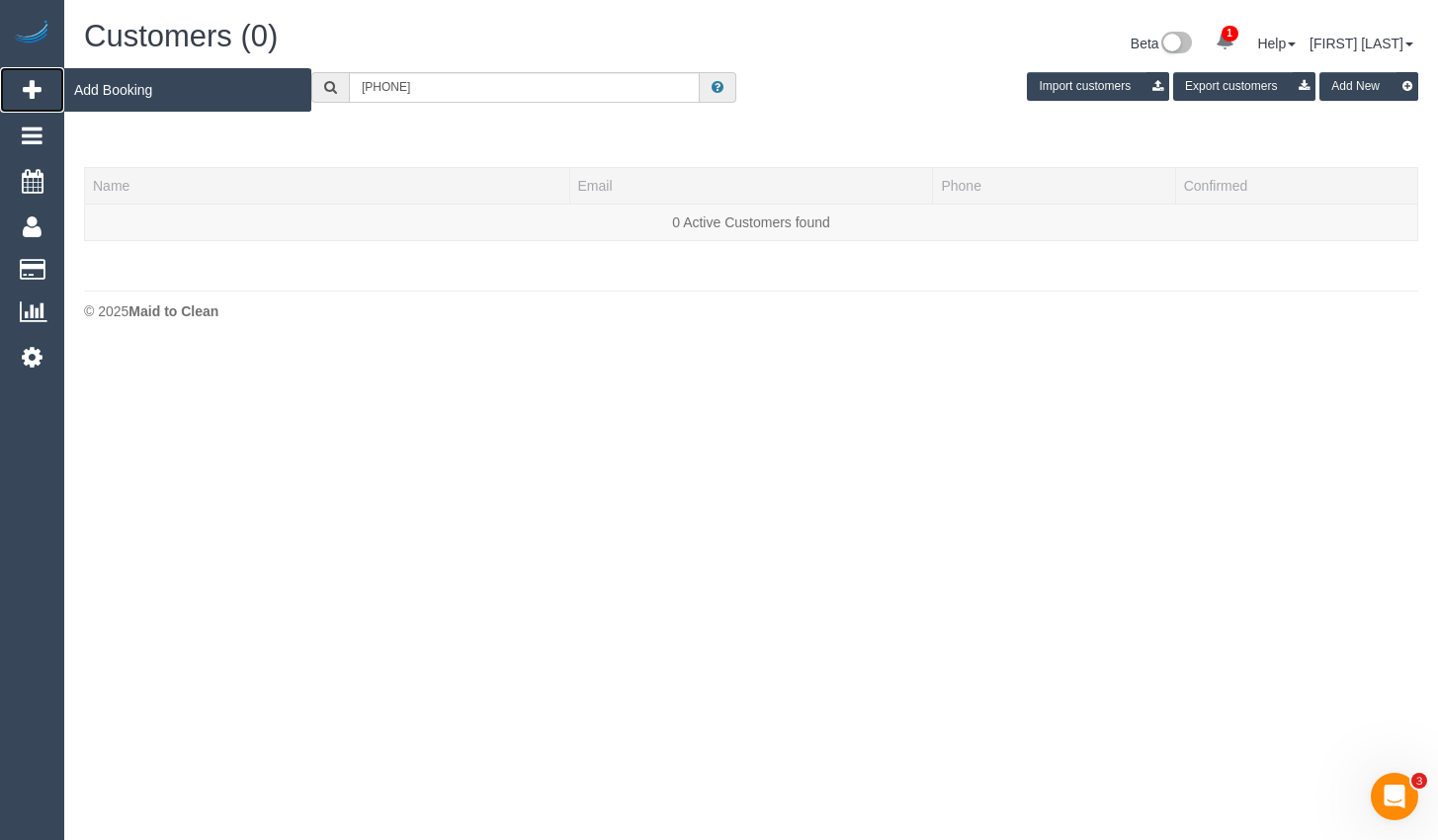 click at bounding box center [32, 90] 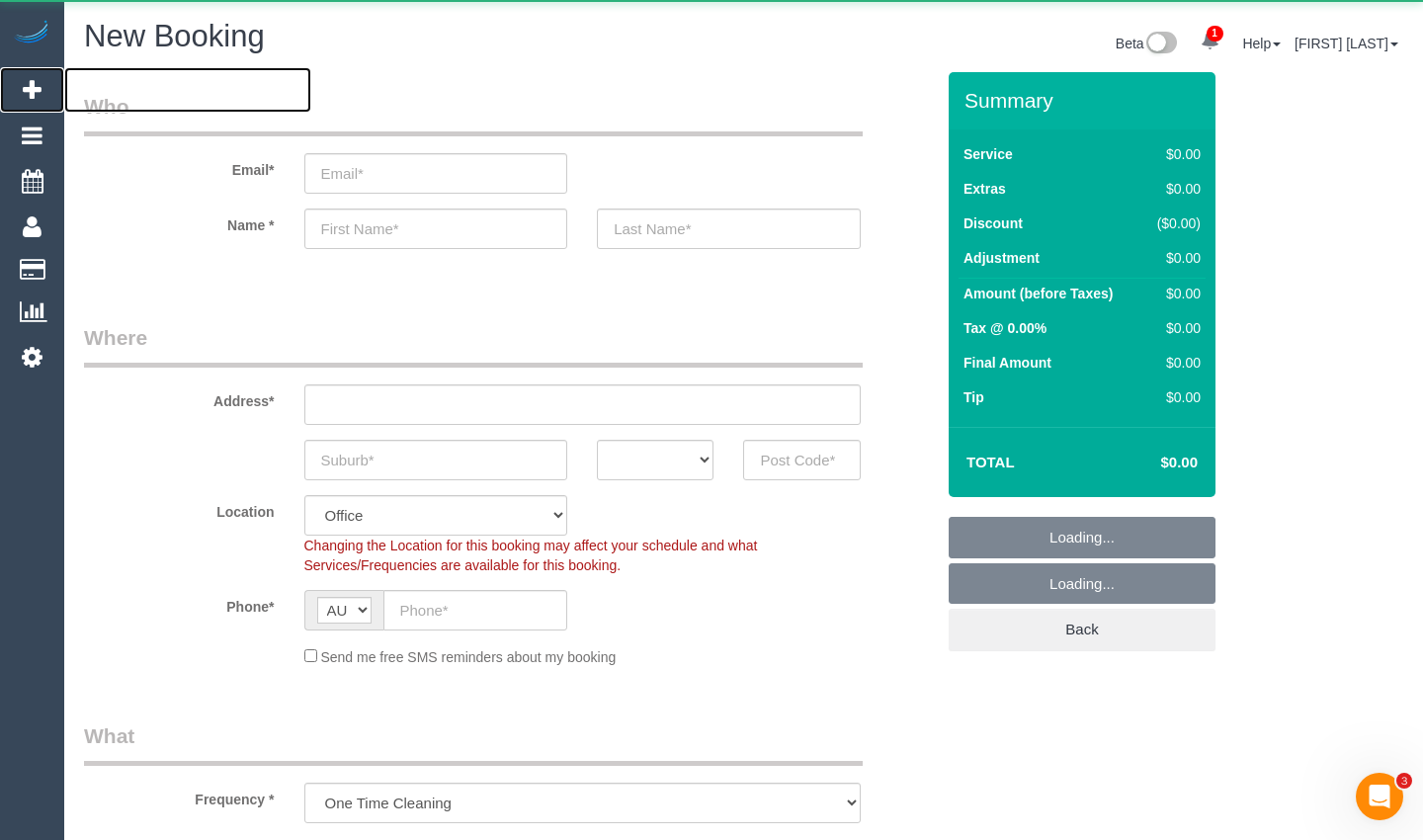 select on "object:7135" 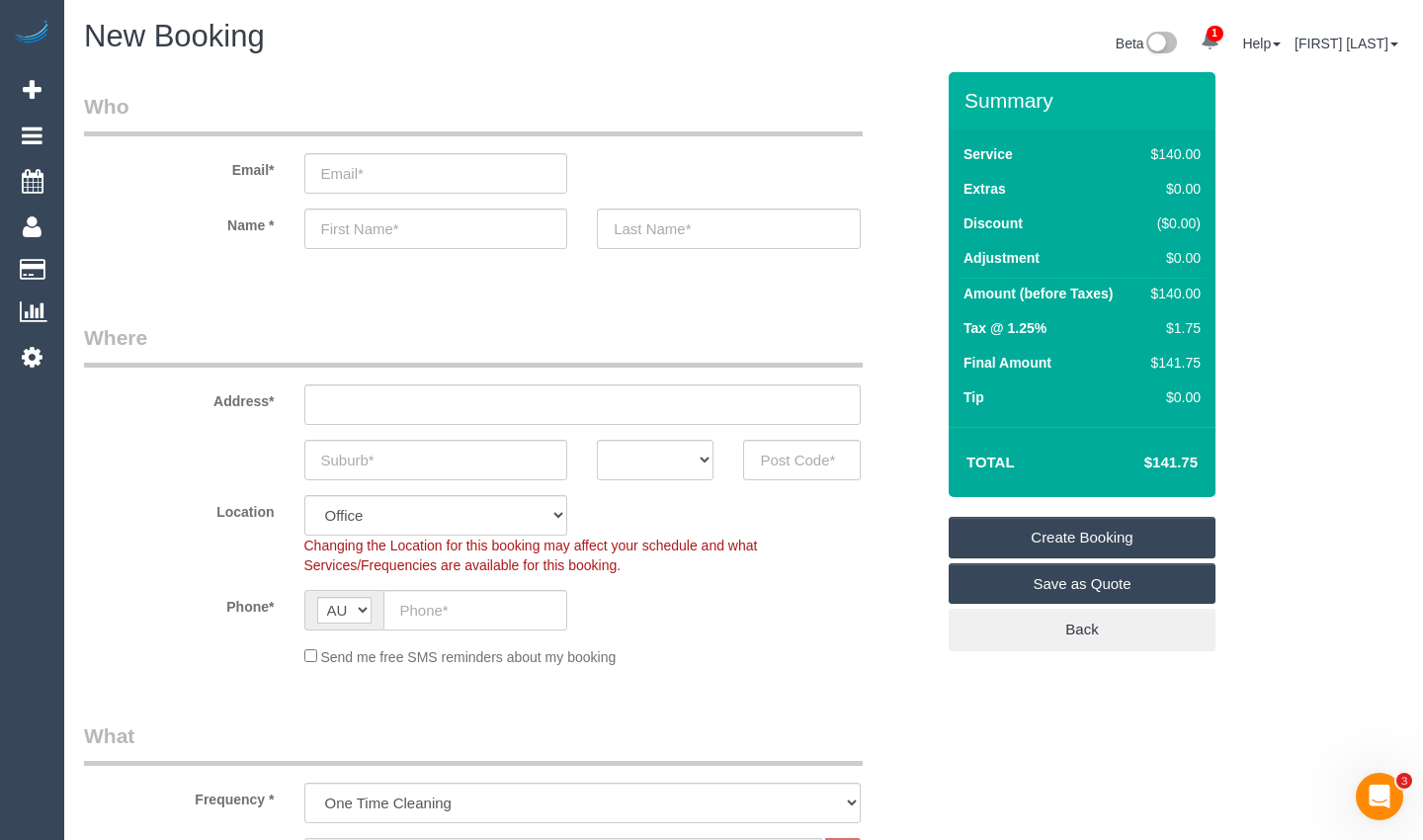 click on "Who
Email*
Name *
Where
Address*
ACT
NSW
NT
QLD
SA
TAS
VIC
WA
Location
Office City East (North) East (South) Inner East Inner North (East) Inner North (West) Inner South East Inner West North (East) North (West) Outer East Outer North (East) Outer North (West) Outer South East Outer West South East (East) South East (West) West (North) West (South) ZG - Central ZG - East ZG - North ZG - South
Phone*
AF AL DZ AD AO AI" at bounding box center [743, 1882] 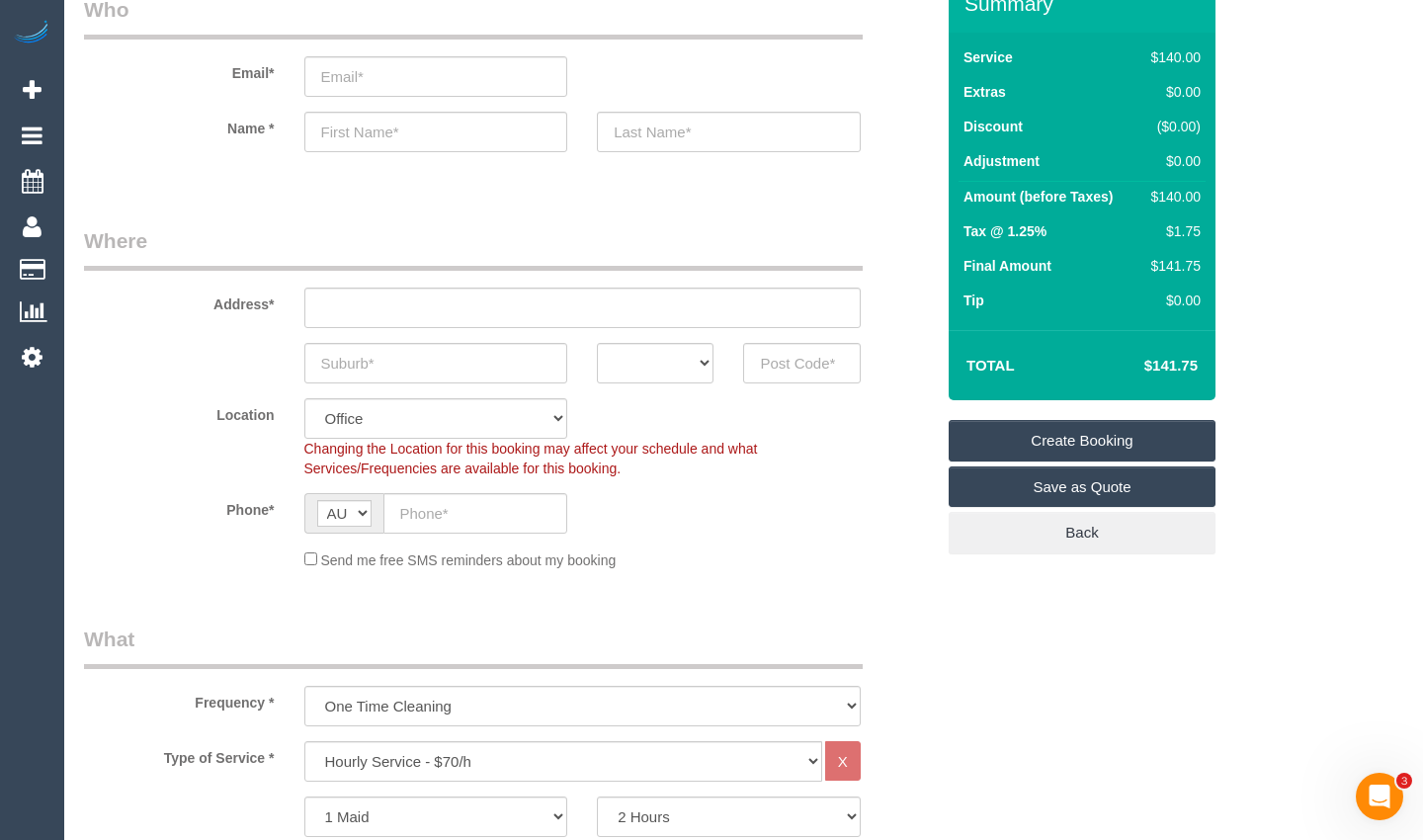 scroll, scrollTop: 99, scrollLeft: 0, axis: vertical 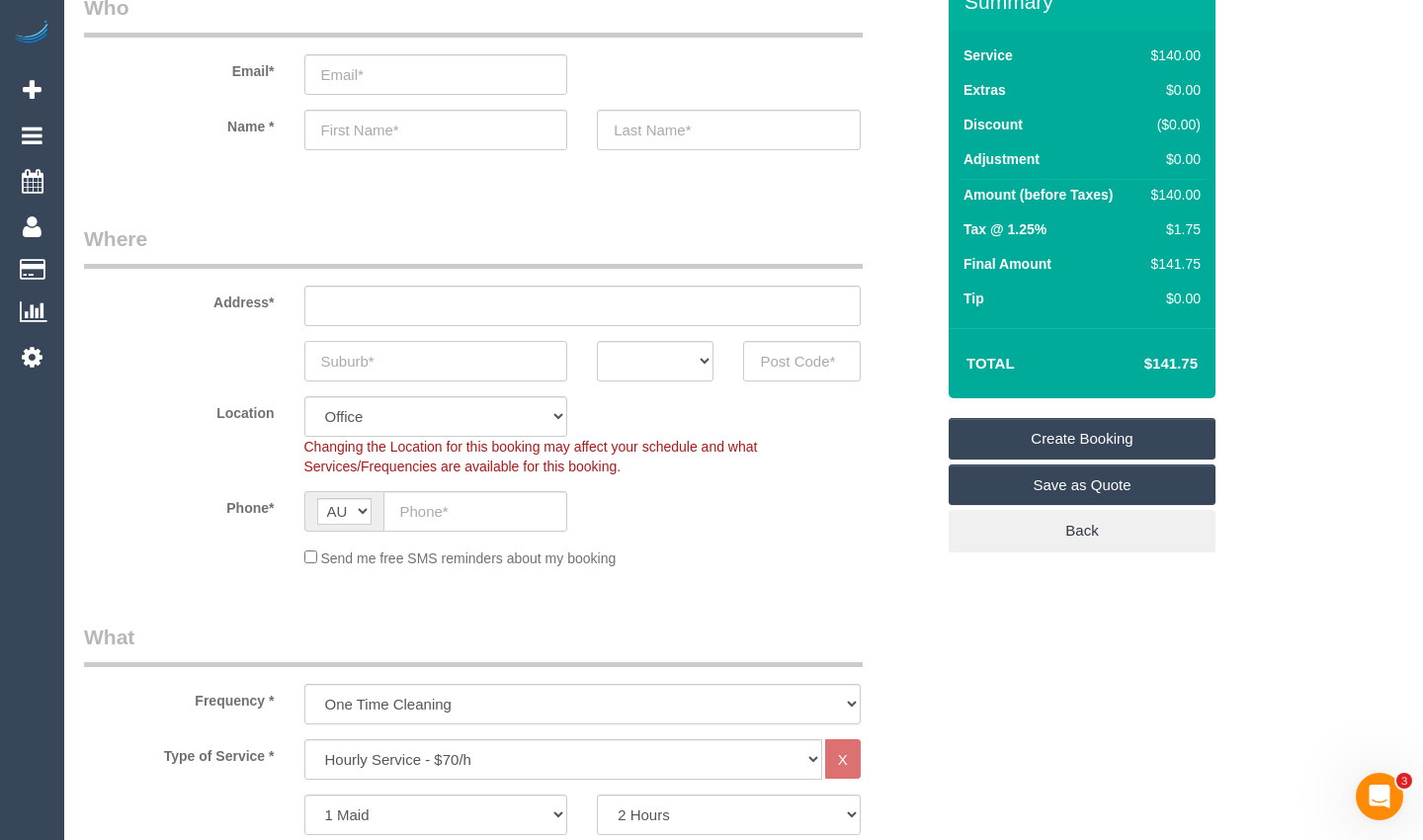 click at bounding box center [436, 361] 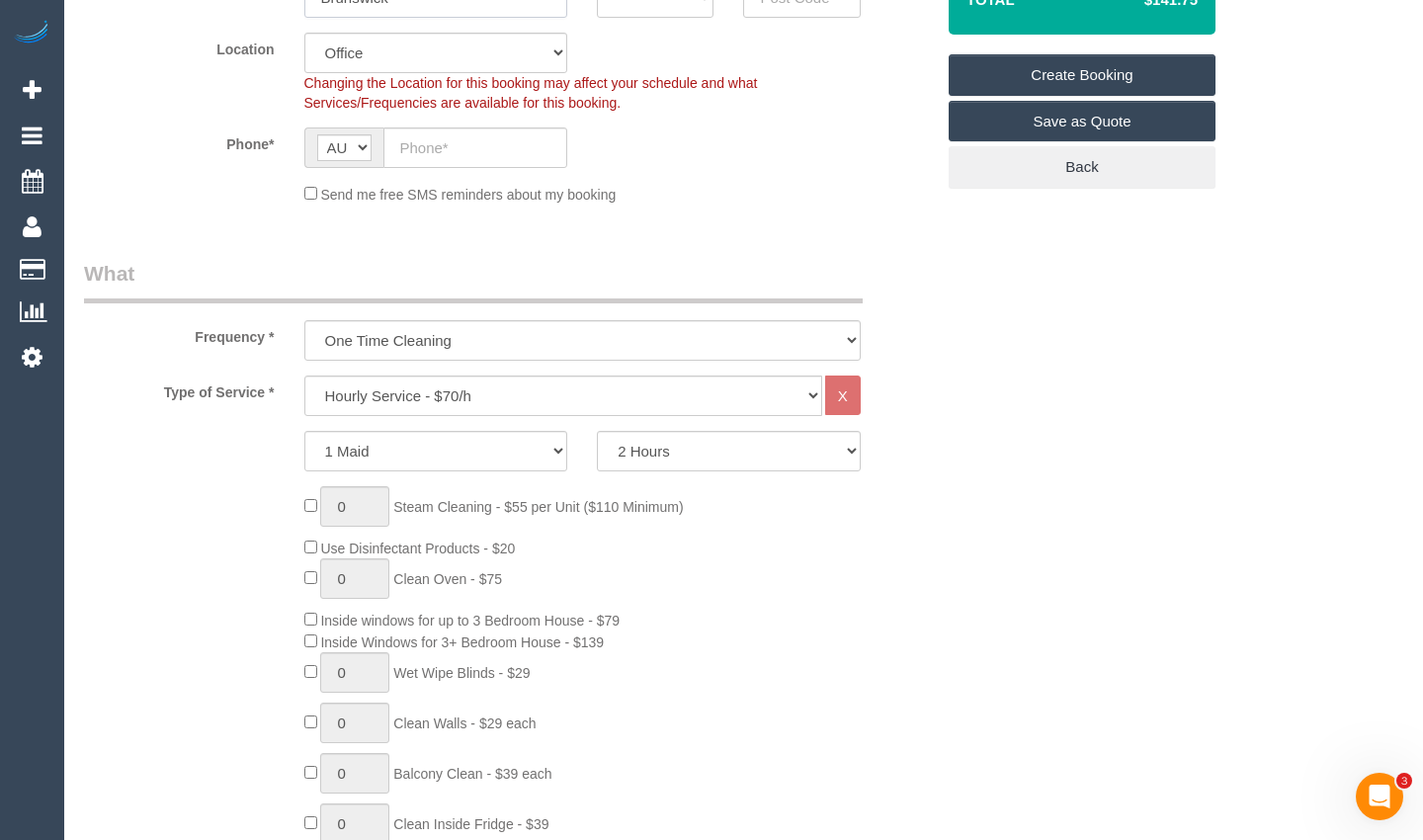 scroll, scrollTop: 494, scrollLeft: 0, axis: vertical 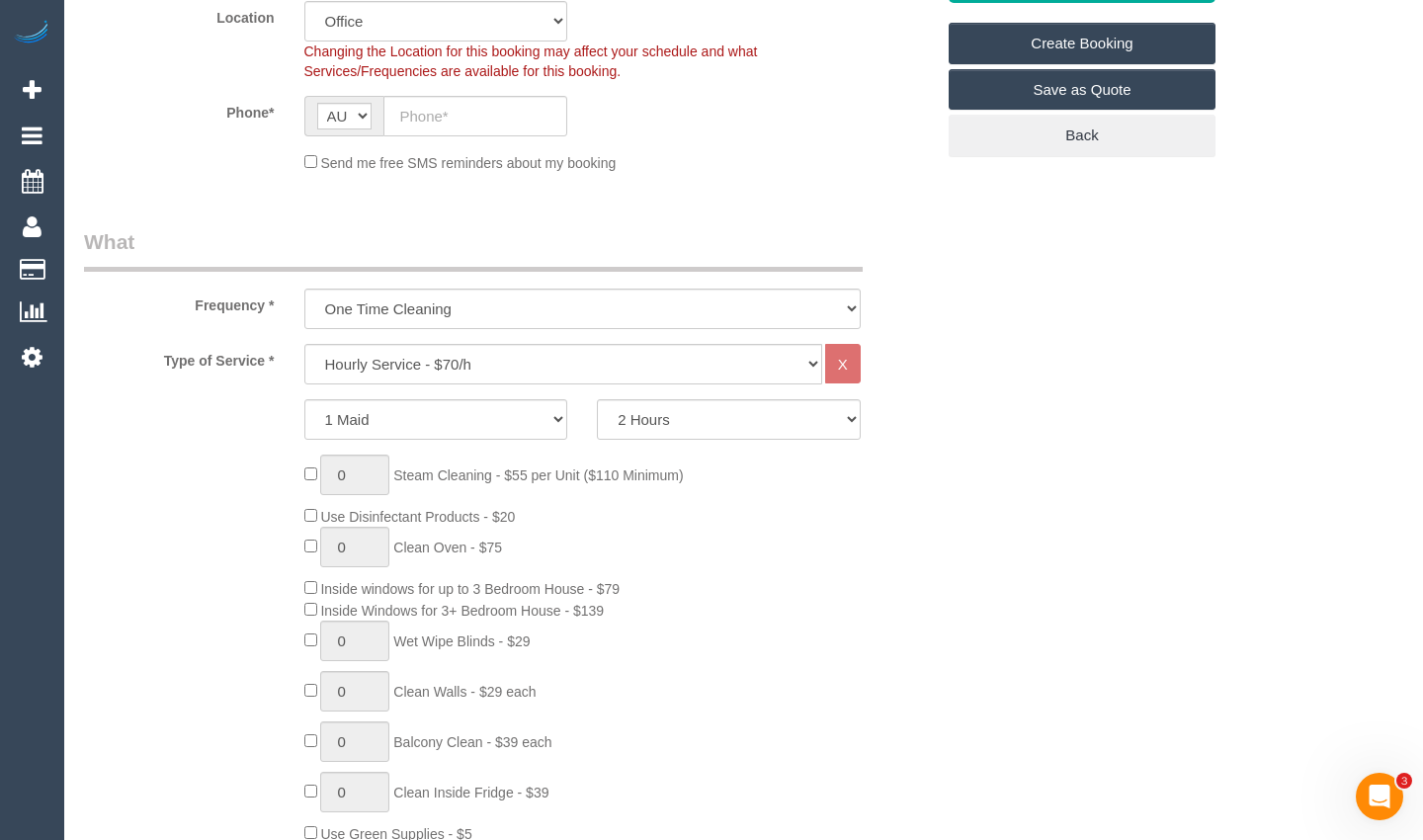 type on "Brunswick" 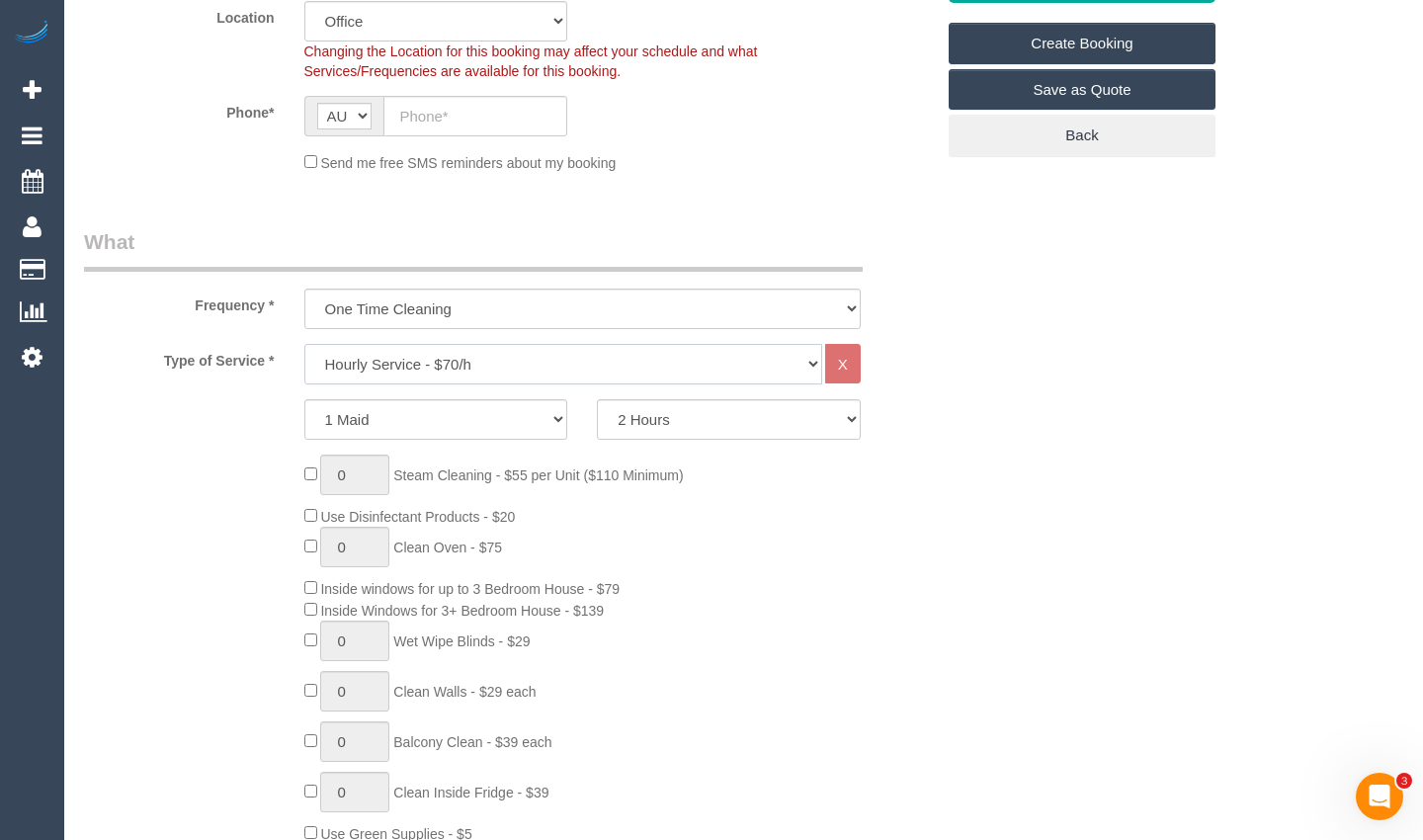 click on "Hourly Service - $70/h Hourly Service - $65/h Hourly Service - $60/h Hourly Service - $58.03 (NDIS 2025-26) Hourly Service - $57.27+GST (HCP/SaH 2025-26) Hourly Service - Special Pricing (New) Hourly Service - Special Pricing Hourly Service (OnTime) $50/hr + GST One Bedroom Apt/Home Cleaning - $169 Flat Rate Two Bedroom Home Cleaning - $189 Flat Rate Three Bedroom Home Cleaning - $219 Flat Rate Four Bedroom Home Cleaning  - $259 Flat Rate Five Bedroom Home Cleaning  - $309 Flat Rate Six Bedroom Home Cleaning  - $339 Flat Rate Window Cleaning - Quoted Full home clean - Quoted Quote Re-Clean Steam Cleaning / Unit Key Pick up/Drop off Meeting Commercial Clean - Quoted Workshop Lunch Break PENDING BOOKING Inspection Gift Card/Discount Code" 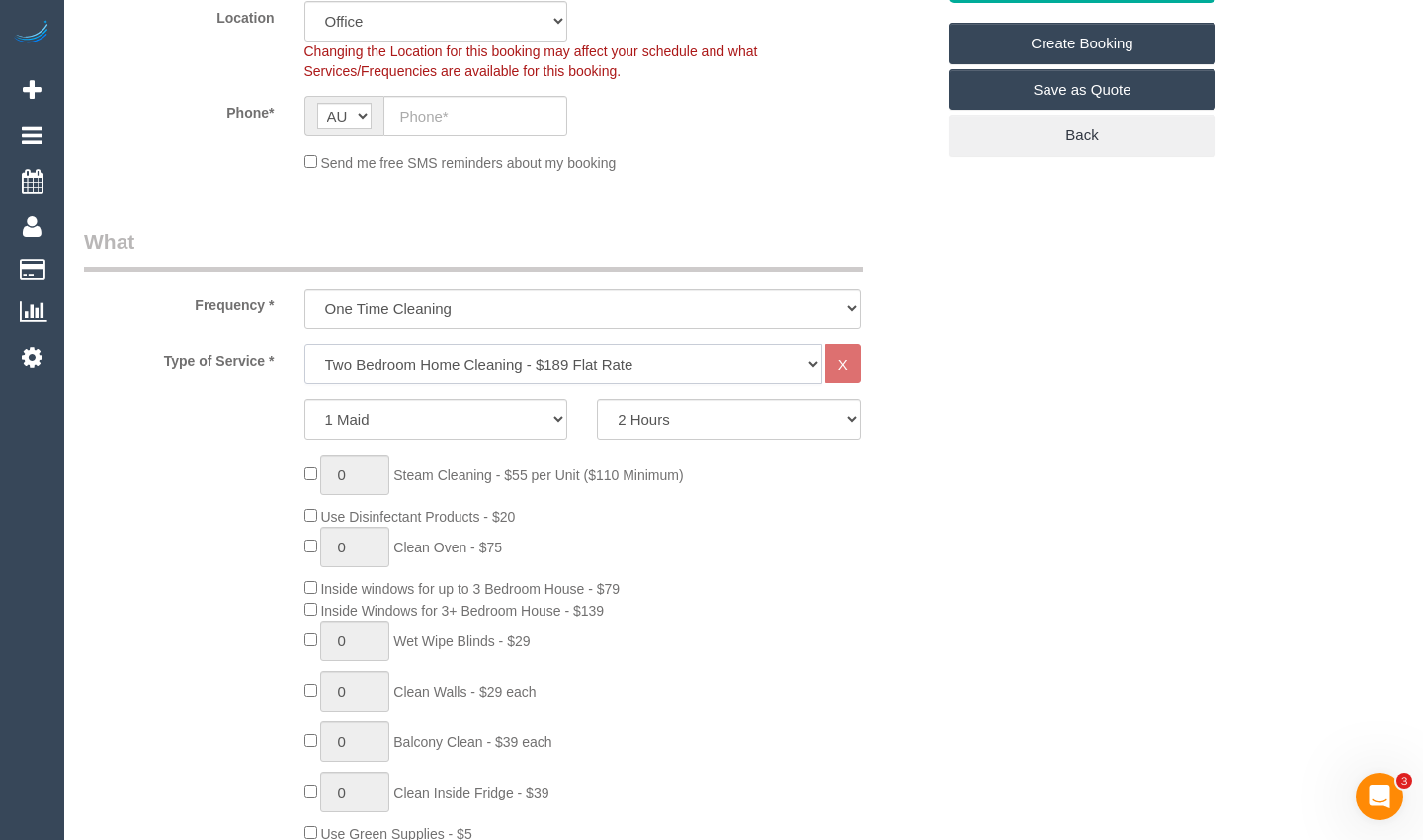click on "Hourly Service - $70/h Hourly Service - $65/h Hourly Service - $60/h Hourly Service - $58.03 (NDIS 2025-26) Hourly Service - $57.27+GST (HCP/SaH 2025-26) Hourly Service - Special Pricing (New) Hourly Service - Special Pricing Hourly Service (OnTime) $50/hr + GST One Bedroom Apt/Home Cleaning - $169 Flat Rate Two Bedroom Home Cleaning - $189 Flat Rate Three Bedroom Home Cleaning - $219 Flat Rate Four Bedroom Home Cleaning  - $259 Flat Rate Five Bedroom Home Cleaning  - $309 Flat Rate Six Bedroom Home Cleaning  - $339 Flat Rate Window Cleaning - Quoted Full home clean - Quoted Quote Re-Clean Steam Cleaning / Unit Key Pick up/Drop off Meeting Commercial Clean - Quoted Workshop Lunch Break PENDING BOOKING Inspection Gift Card/Discount Code" 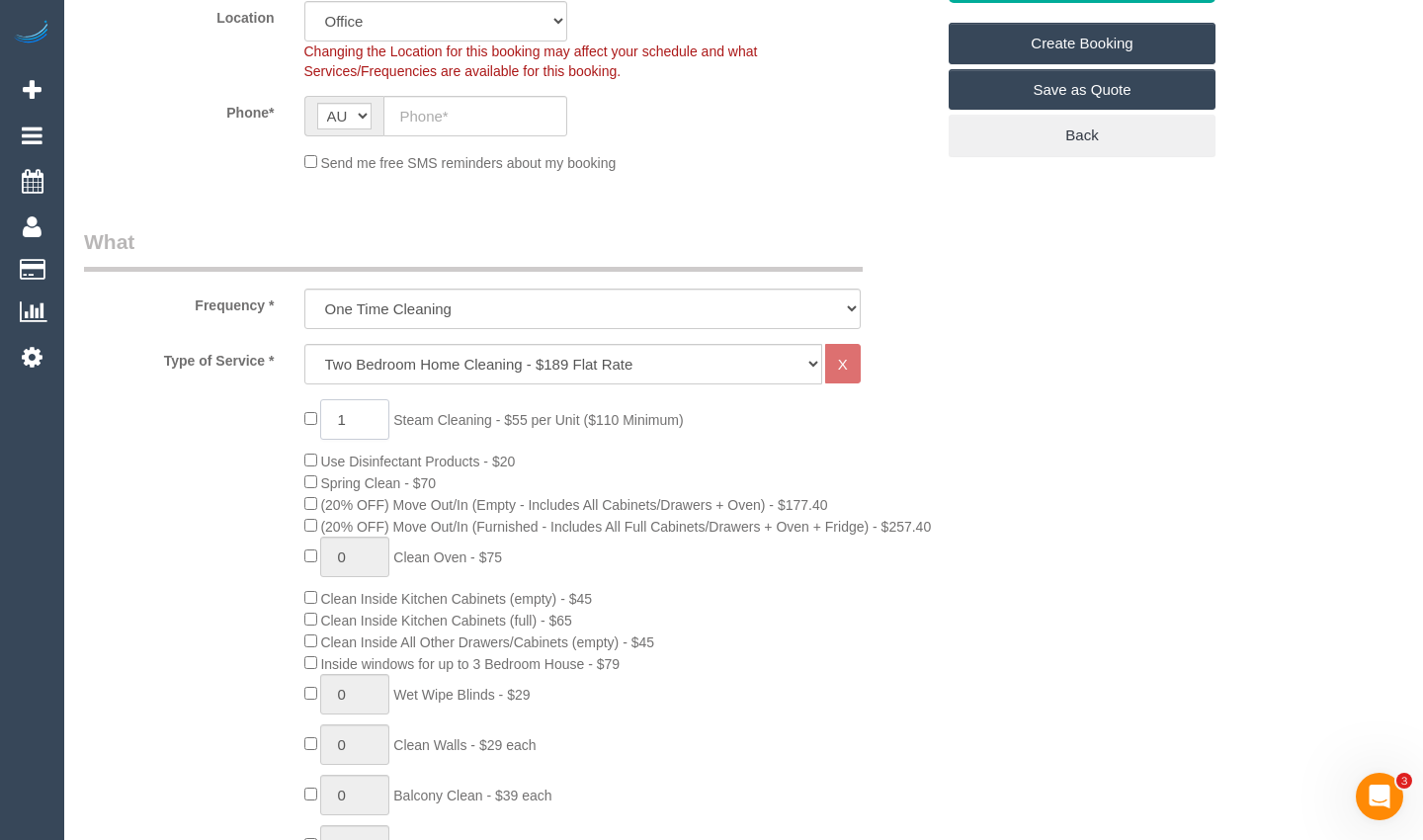 drag, startPoint x: 364, startPoint y: 421, endPoint x: 313, endPoint y: 425, distance: 51.156622 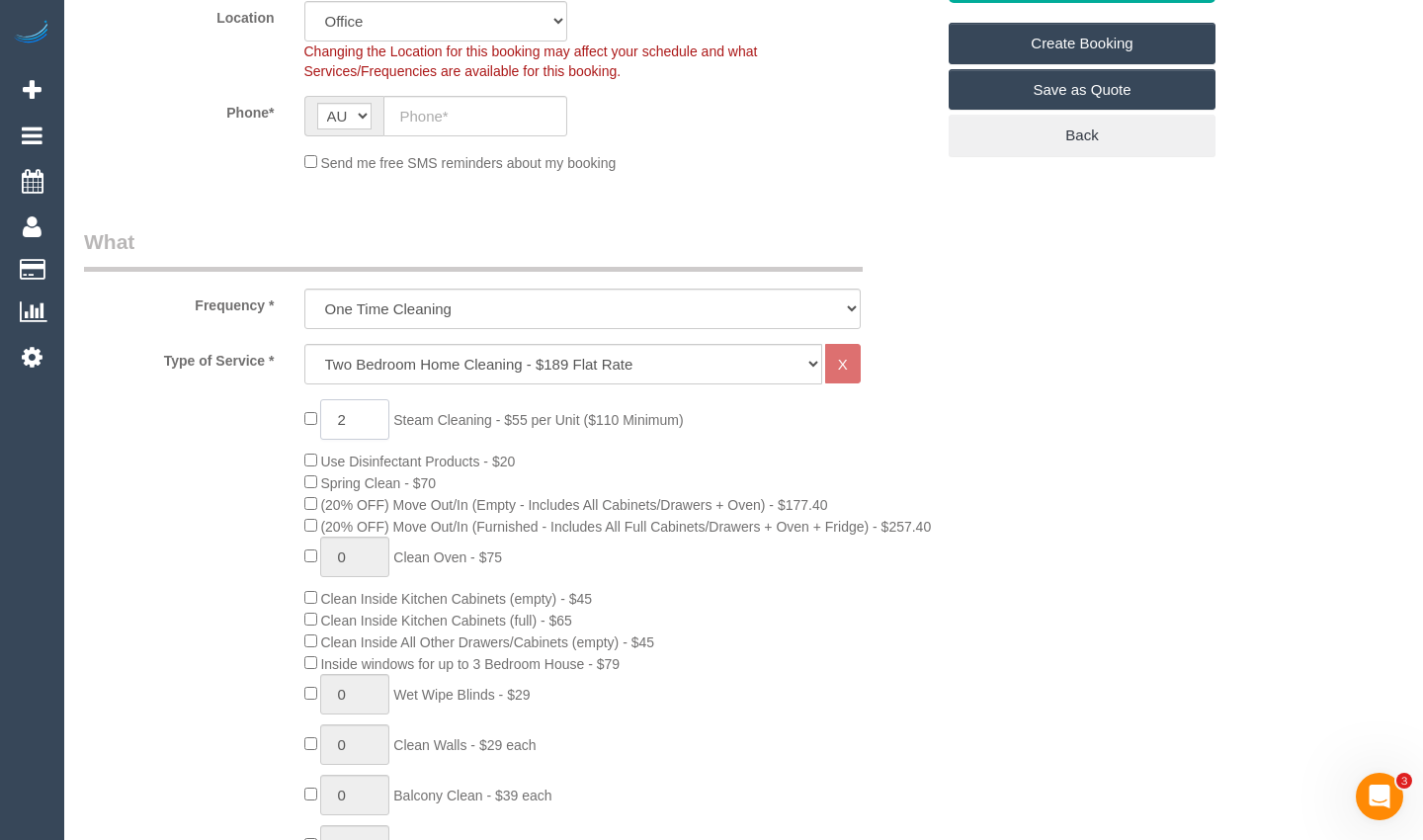 type on "2" 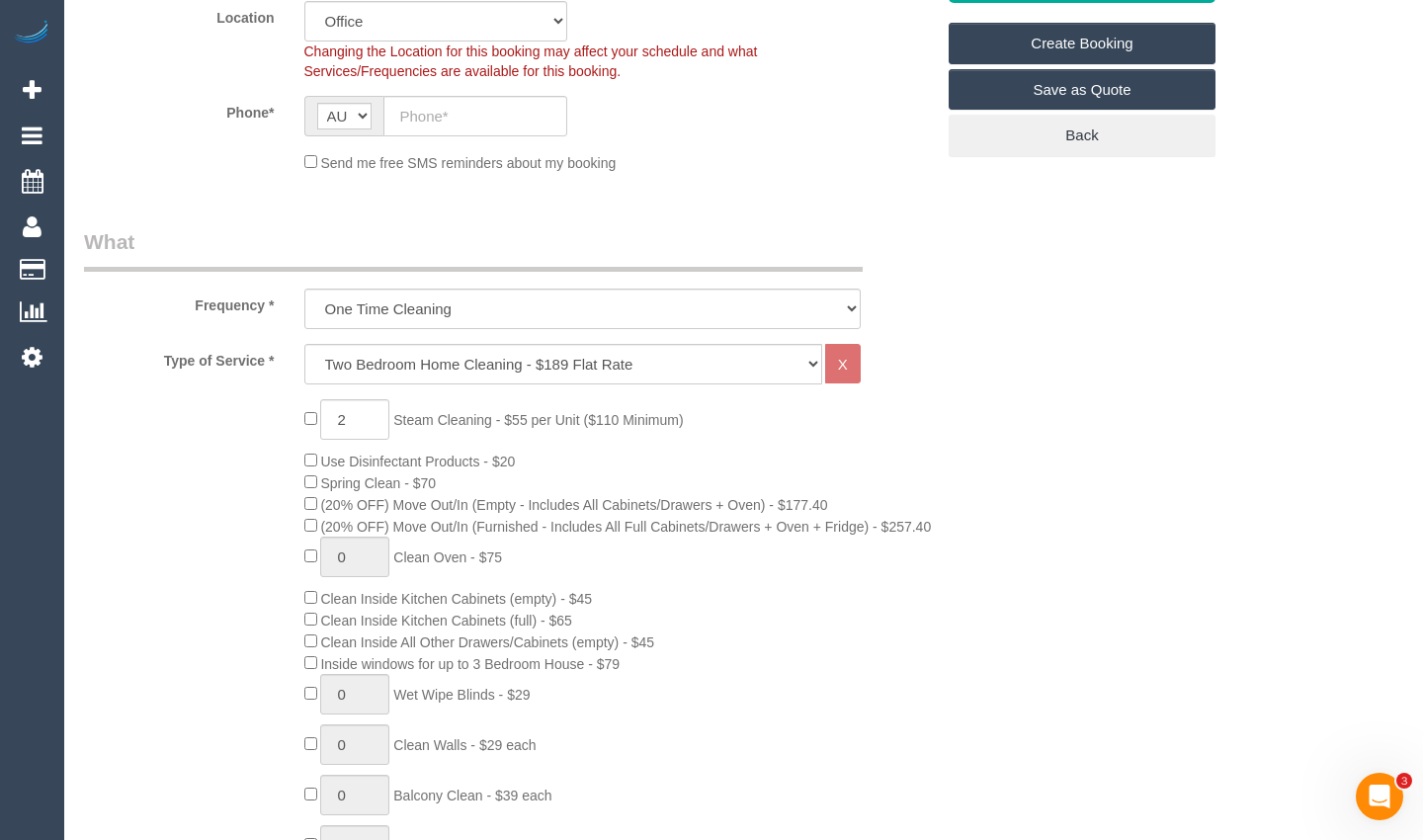 click on "2
Steam Cleaning - $55 per Unit ($110 Minimum)
Use Disinfectant Products - $20
Spring Clean - $70
(20% OFF) Move Out/In (Empty - Includes All Cabinets/Drawers + Oven) - $177.40
(20% OFF) Move Out/In (Furnished - Includes All Full Cabinets/Drawers + Oven + Fridge) - $257.40
0
Clean Oven  - $75
Clean Inside Kitchen Cabinets (empty)  - $45
0 0 0" 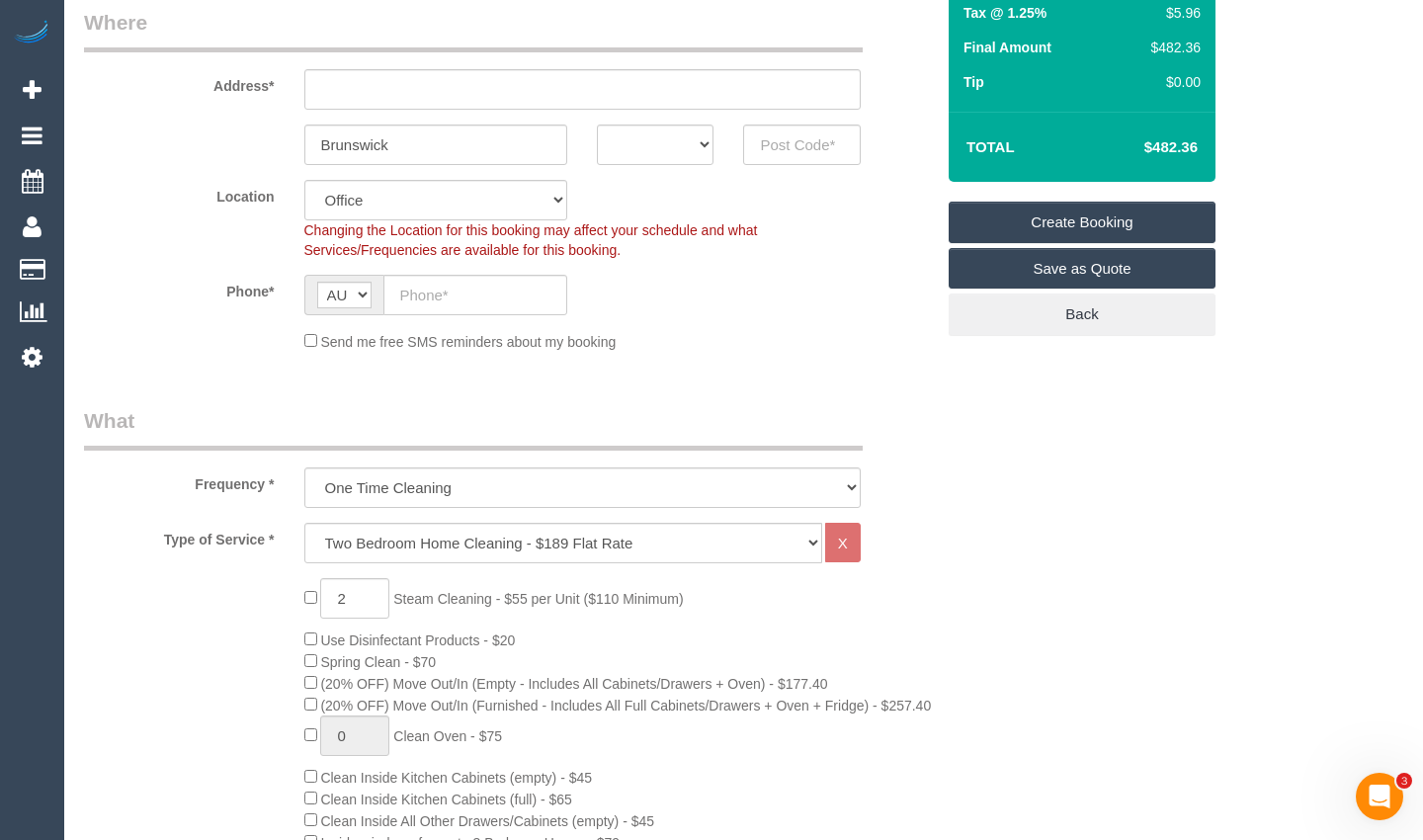 scroll, scrollTop: 296, scrollLeft: 0, axis: vertical 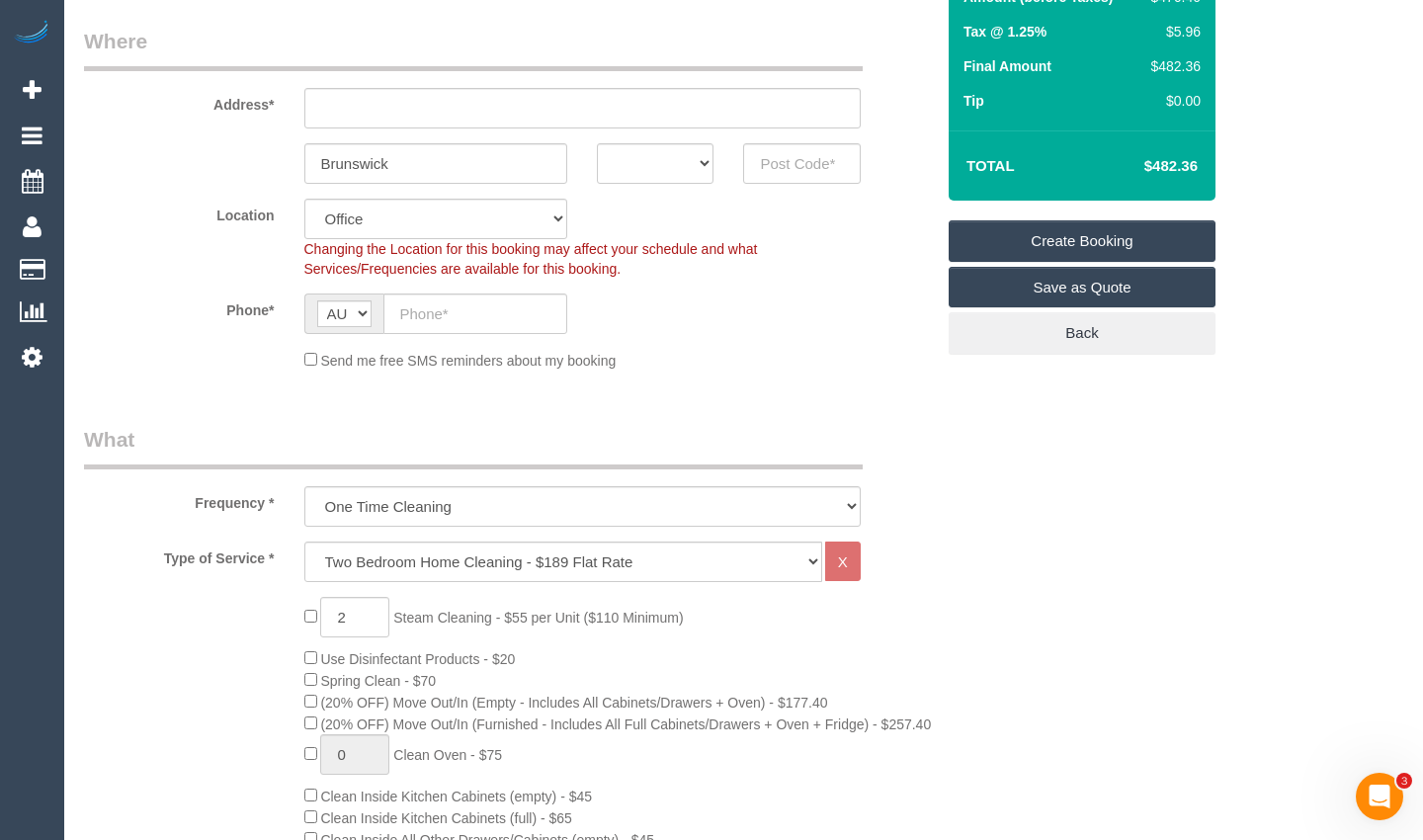 click on "Who
Email*
Name *
Where
Address*
Brunswick
ACT
NSW
NT
QLD
SA
TAS
VIC
WA
Location
Office City East (North) East (South) Inner East Inner North (East) Inner North (West) Inner South East Inner West North (East) North (West) Outer East Outer North (East) Outer North (West) Outer South East Outer West South East (East) South East (West) West (North) West (South) ZG - Central ZG - East ZG - North ZG - South" at bounding box center (743, 1612) 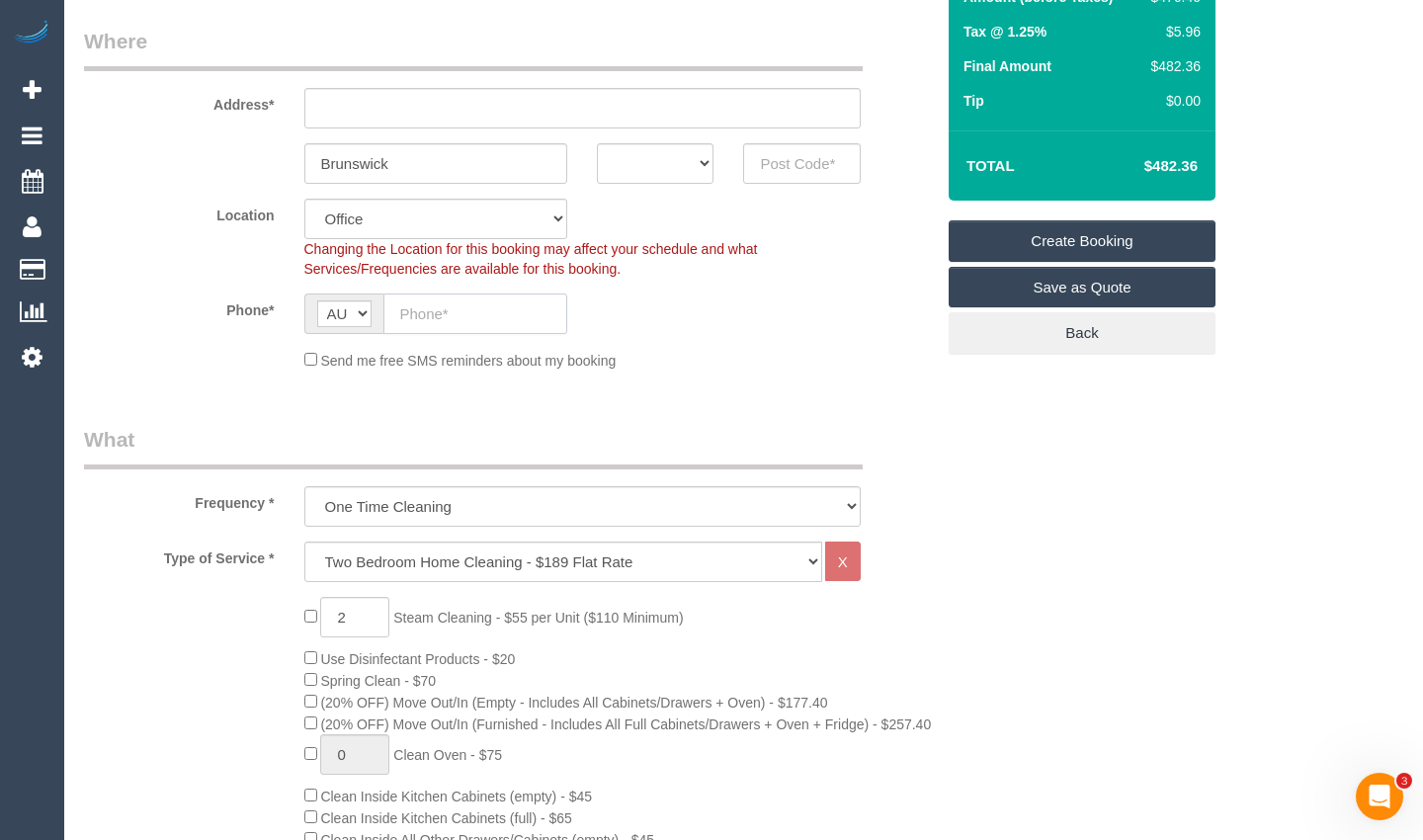 click 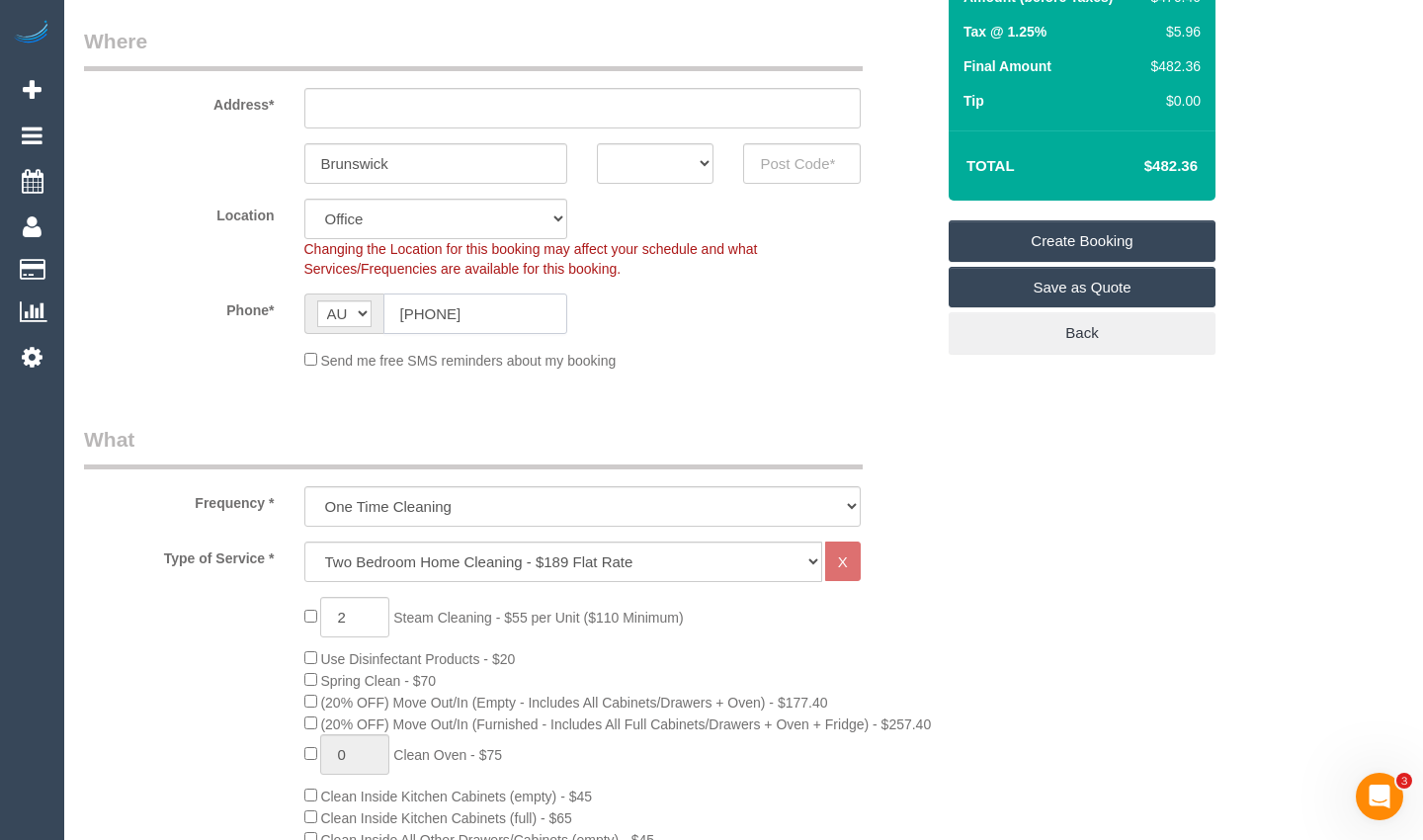 type on "[PHONE]" 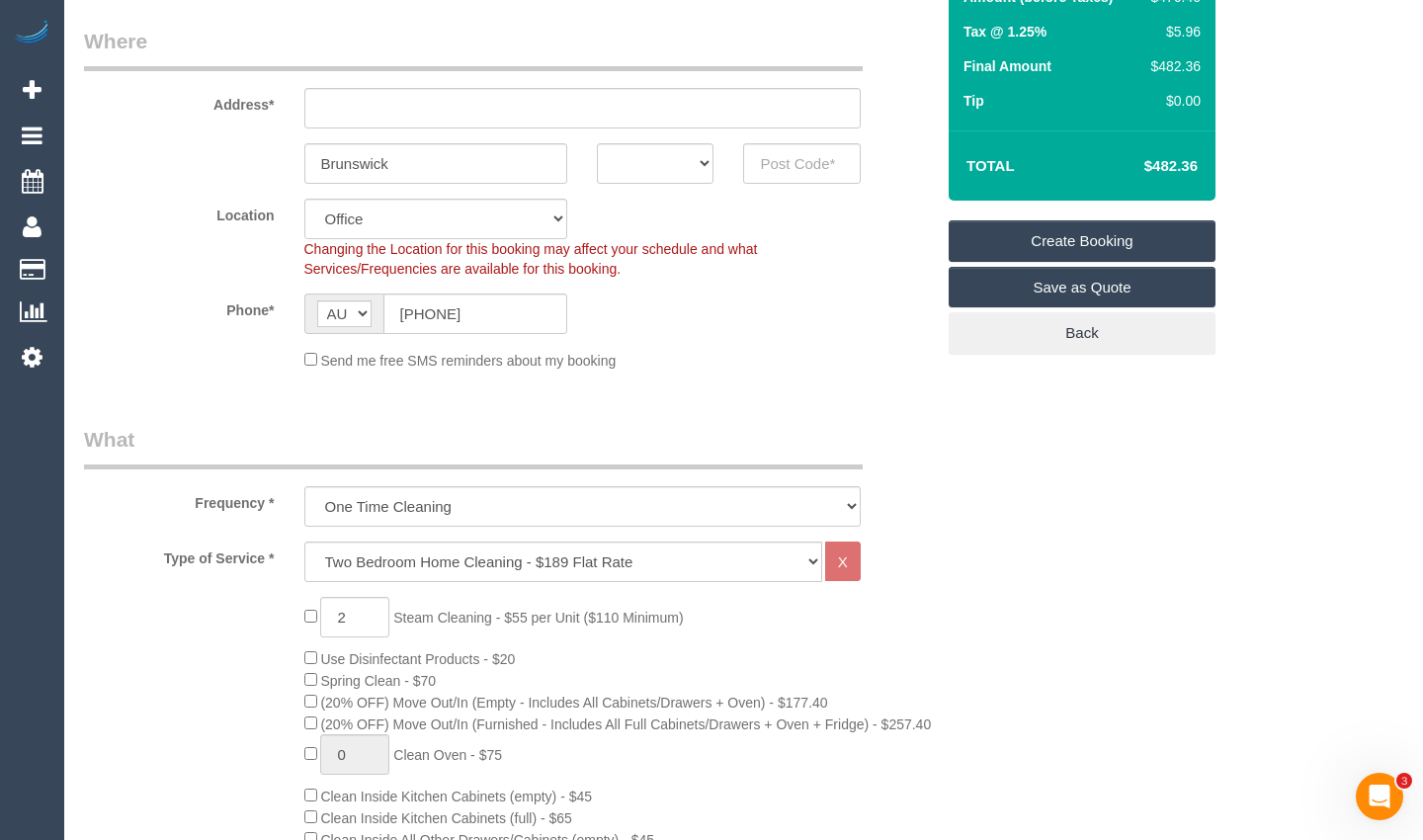 click on "Who
Email*
Name *
Where
Address*
Brunswick
ACT
NSW
NT
QLD
SA
TAS
VIC
WA
Location
Office City East (North) East (South) Inner East Inner North (East) Inner North (West) Inner South East Inner West North (East) North (West) Outer East Outer North (East) Outer North (West) Outer South East Outer West South East (East) South East (West) West (North) West (South) ZG - Central ZG - East ZG - North ZG - South" at bounding box center [743, 1612] 